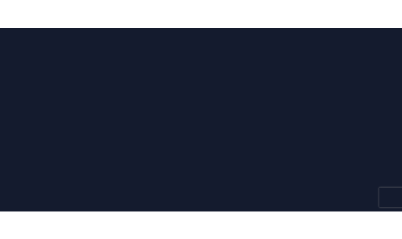 scroll, scrollTop: 0, scrollLeft: 0, axis: both 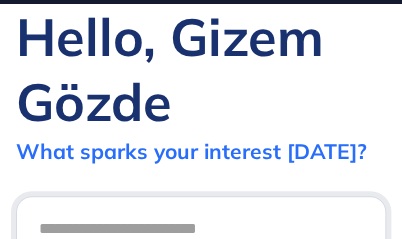 click at bounding box center [201, 282] 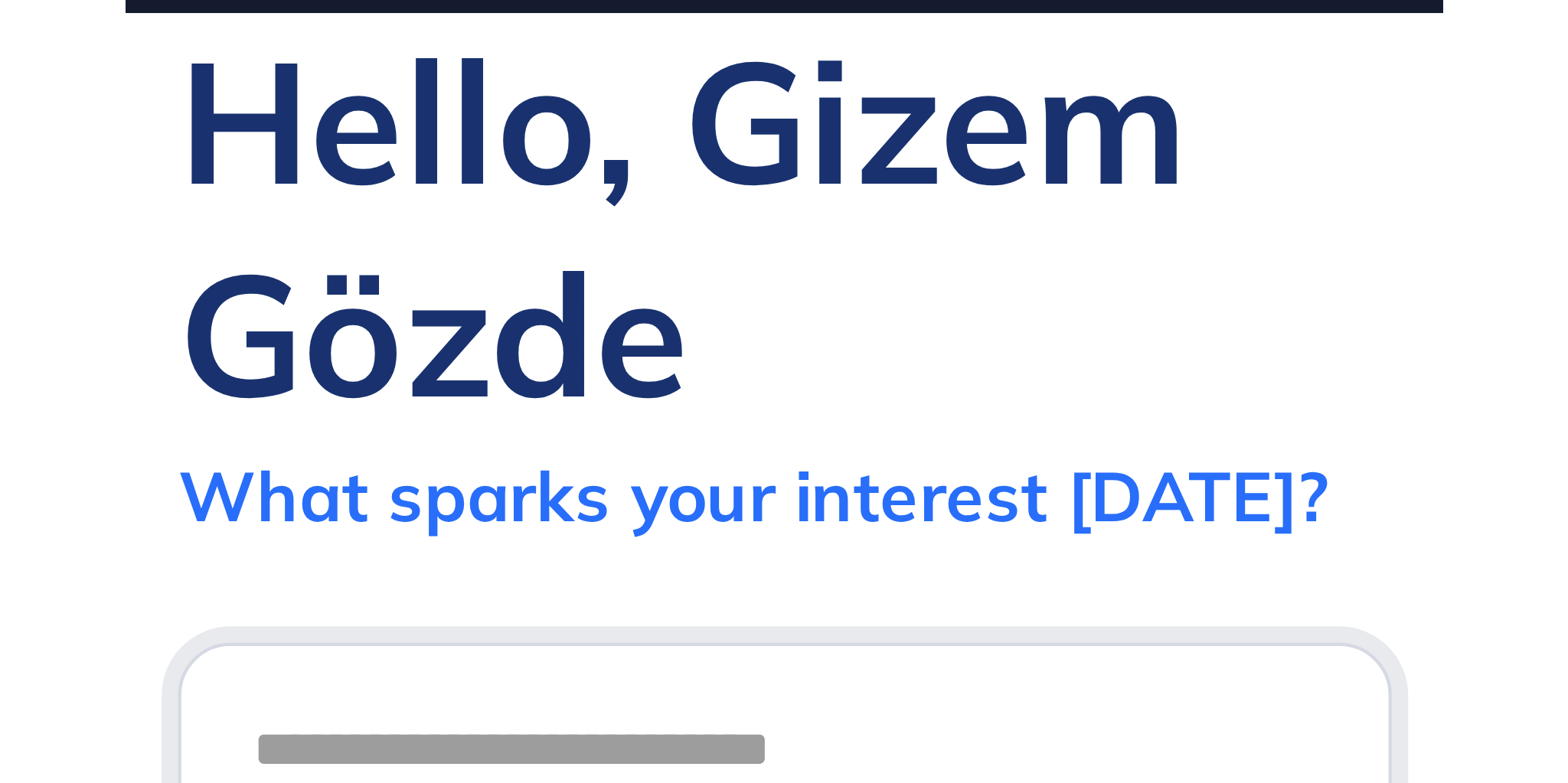 scroll, scrollTop: 783, scrollLeft: 1568, axis: both 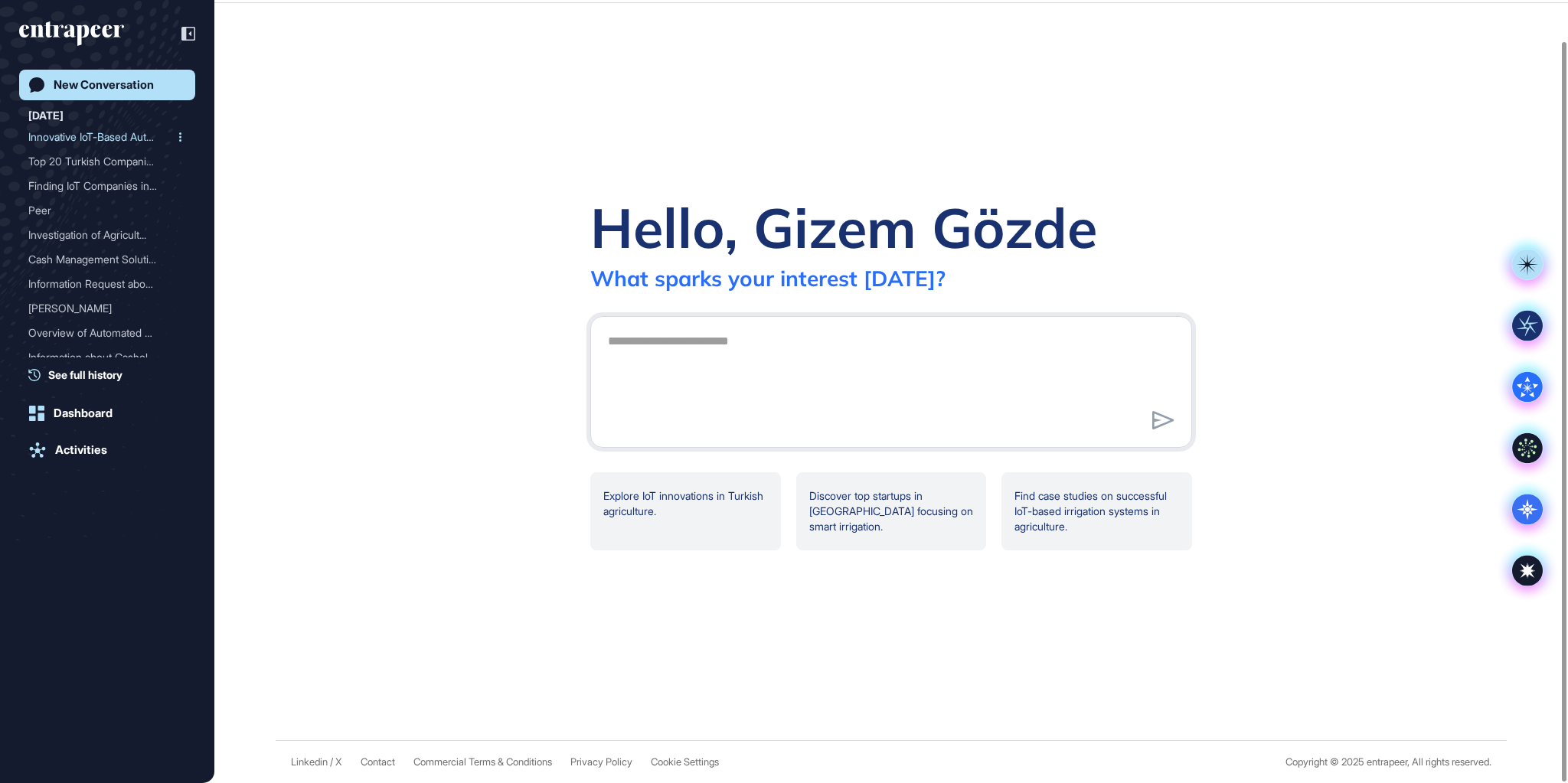 click on "Innovative IoT-Based Auto..." at bounding box center [101, 137] 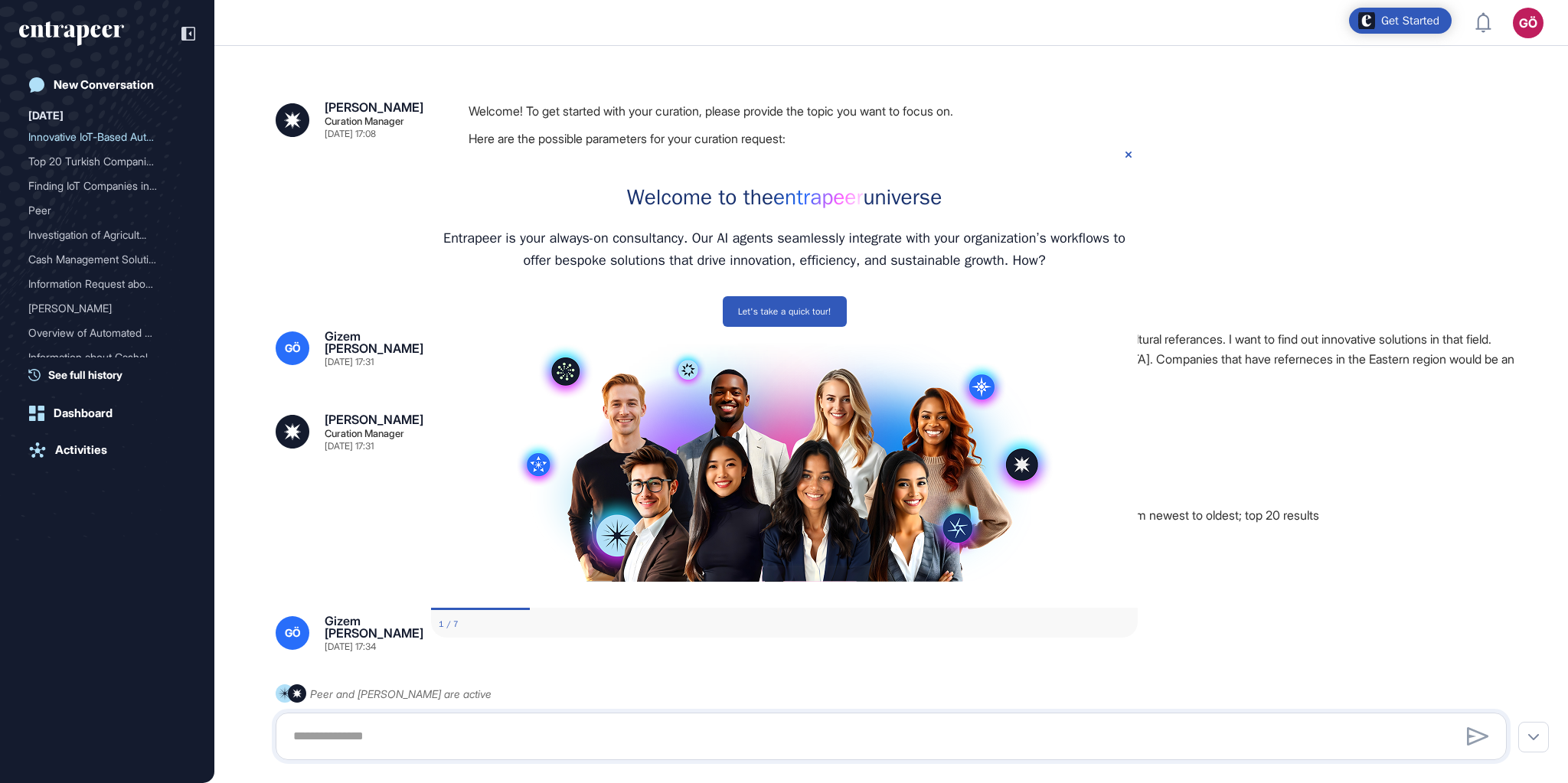 click on "Welcome to the  entrapeer  universe" at bounding box center (783, 180) 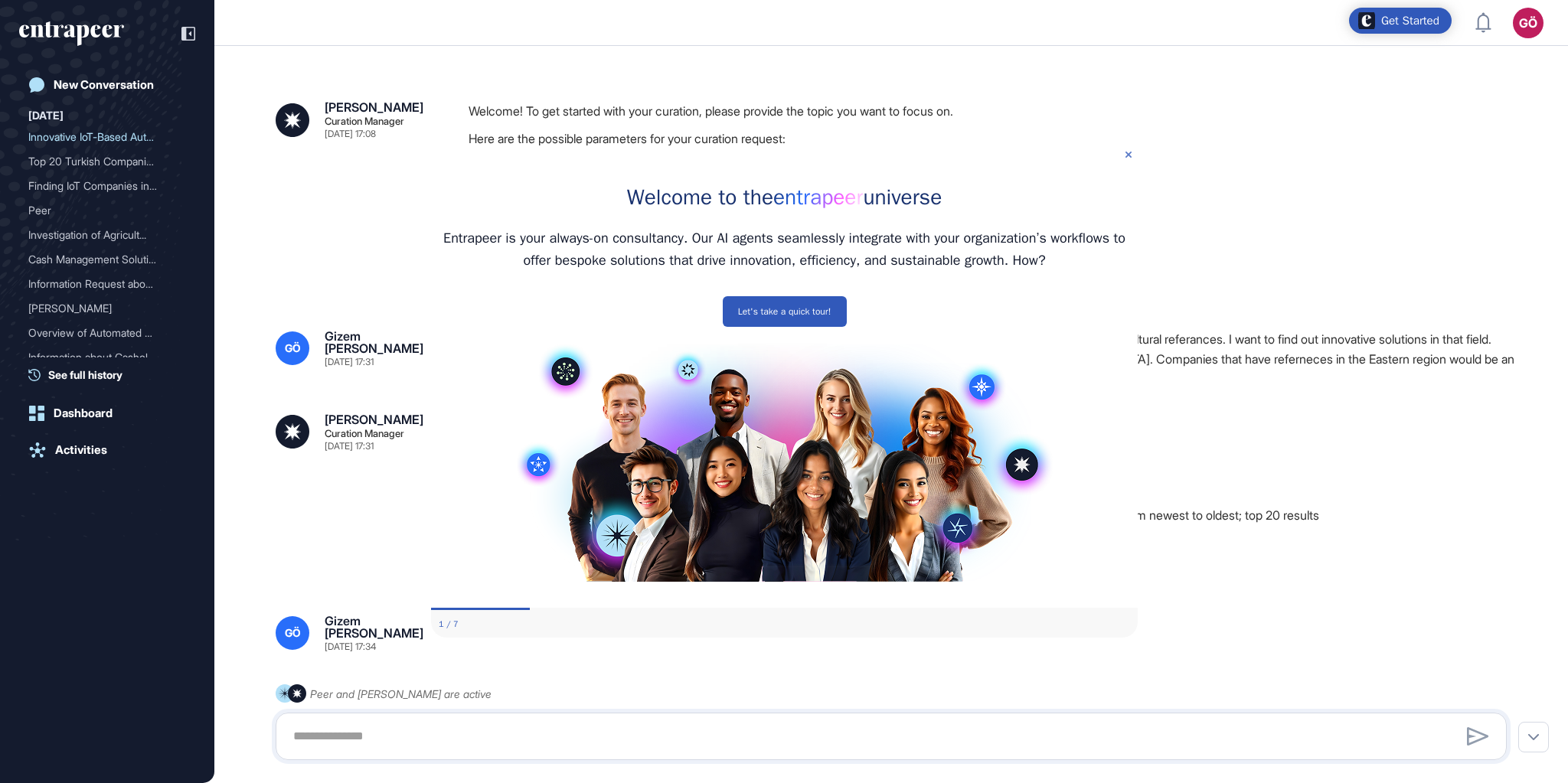 click 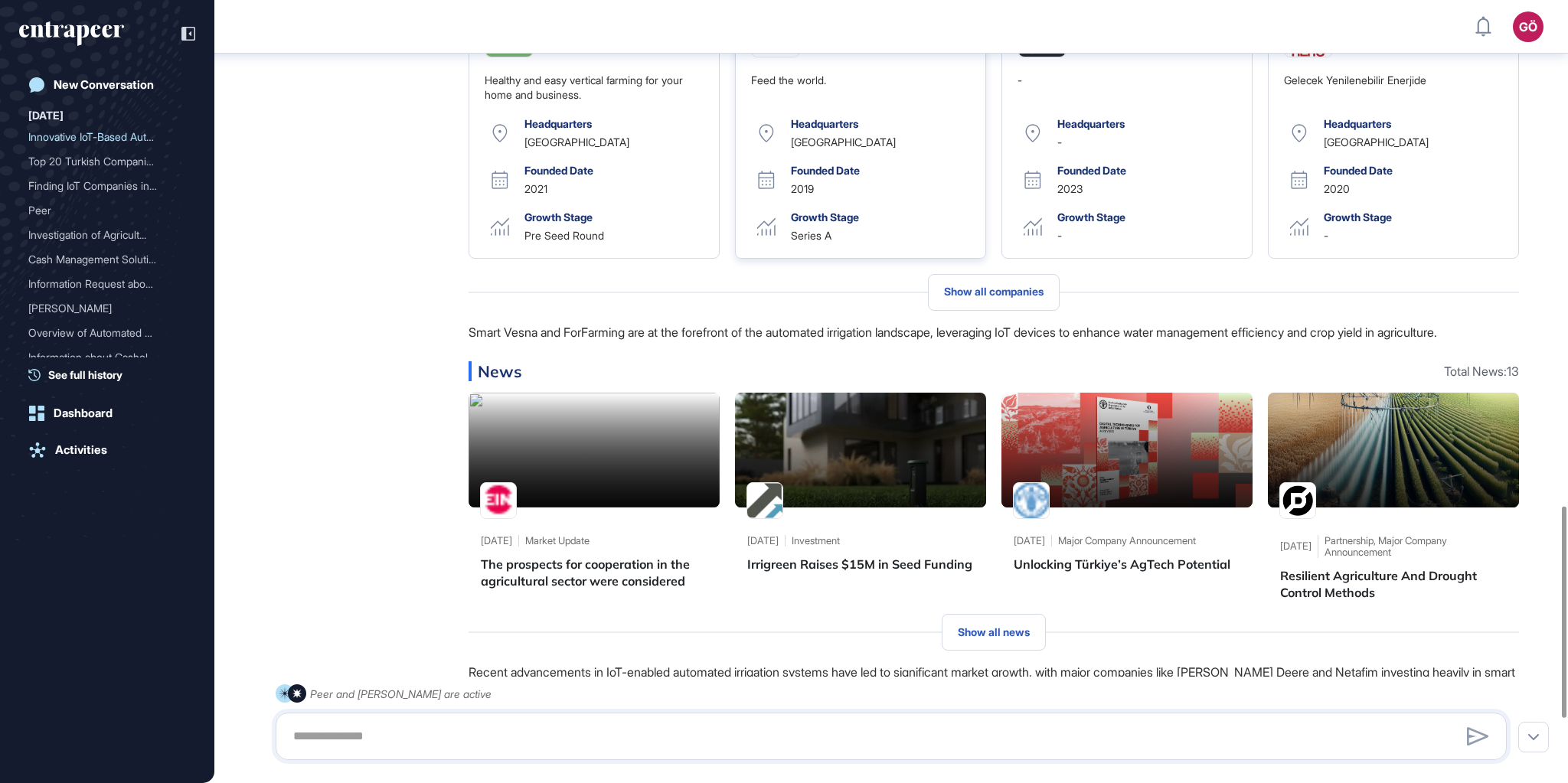 scroll, scrollTop: 2104, scrollLeft: 0, axis: vertical 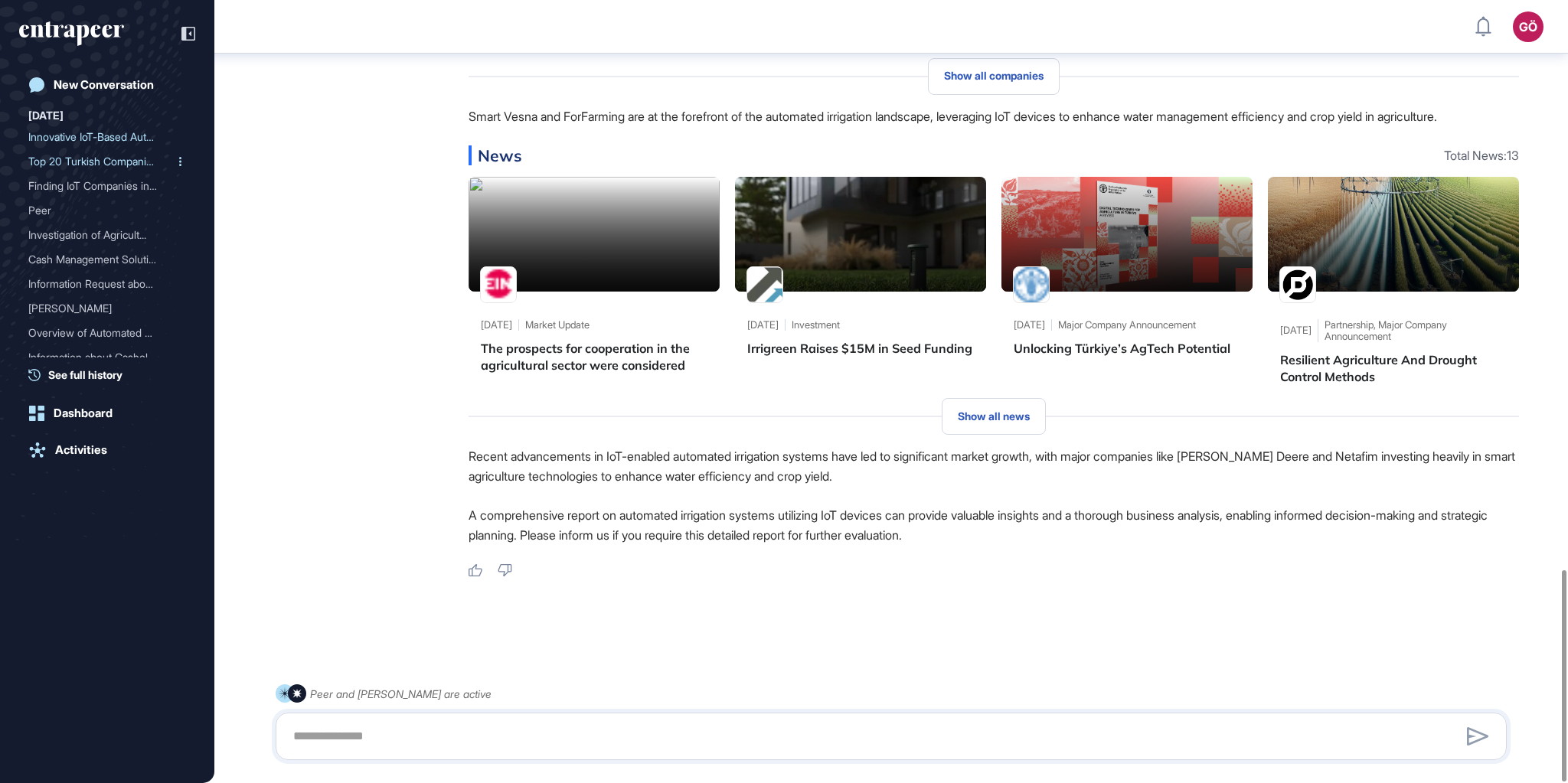 click on "Top 20 Turkish Companies ..." at bounding box center (101, 161) 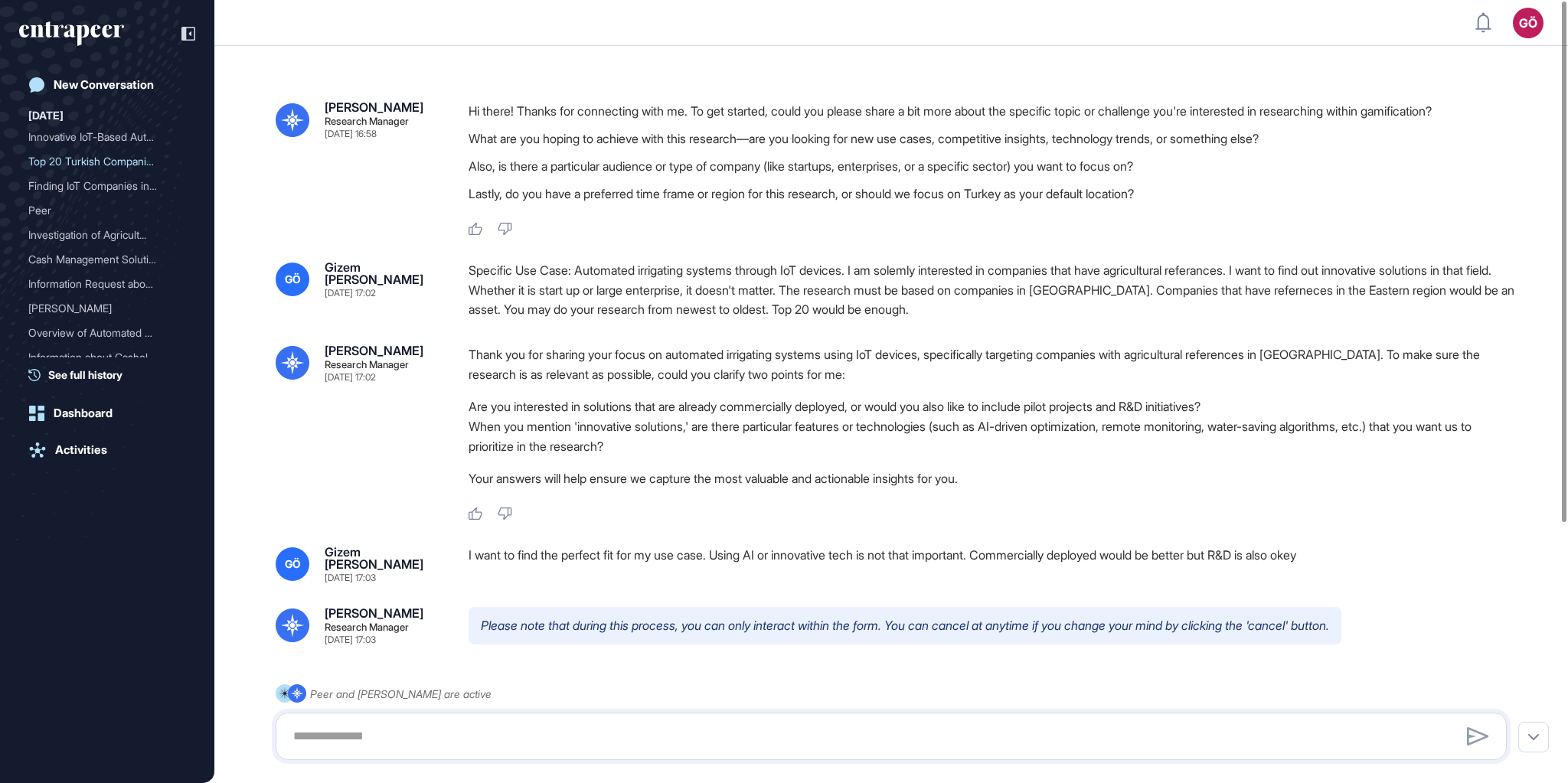 type on "**********" 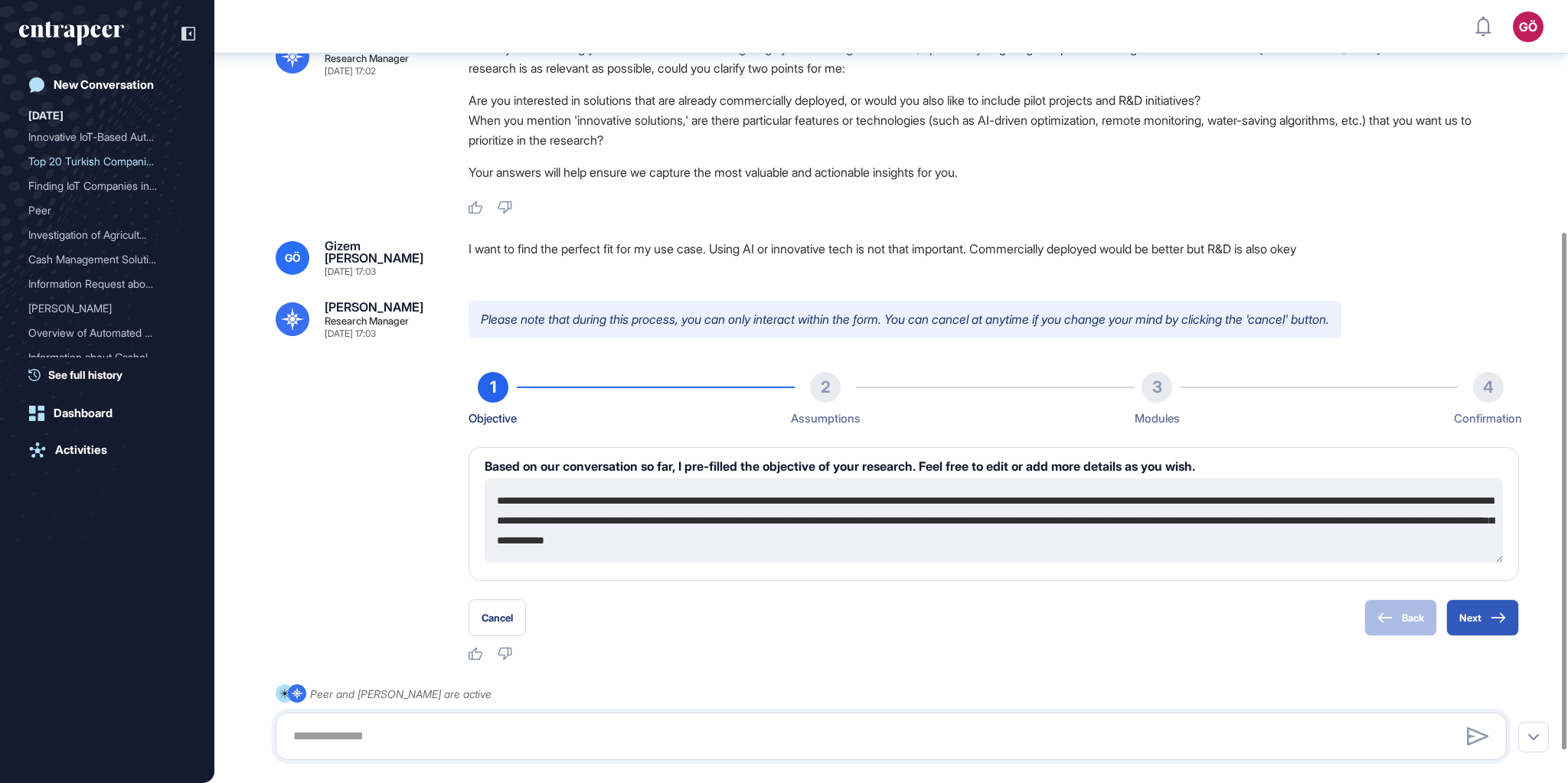 scroll, scrollTop: 398, scrollLeft: 0, axis: vertical 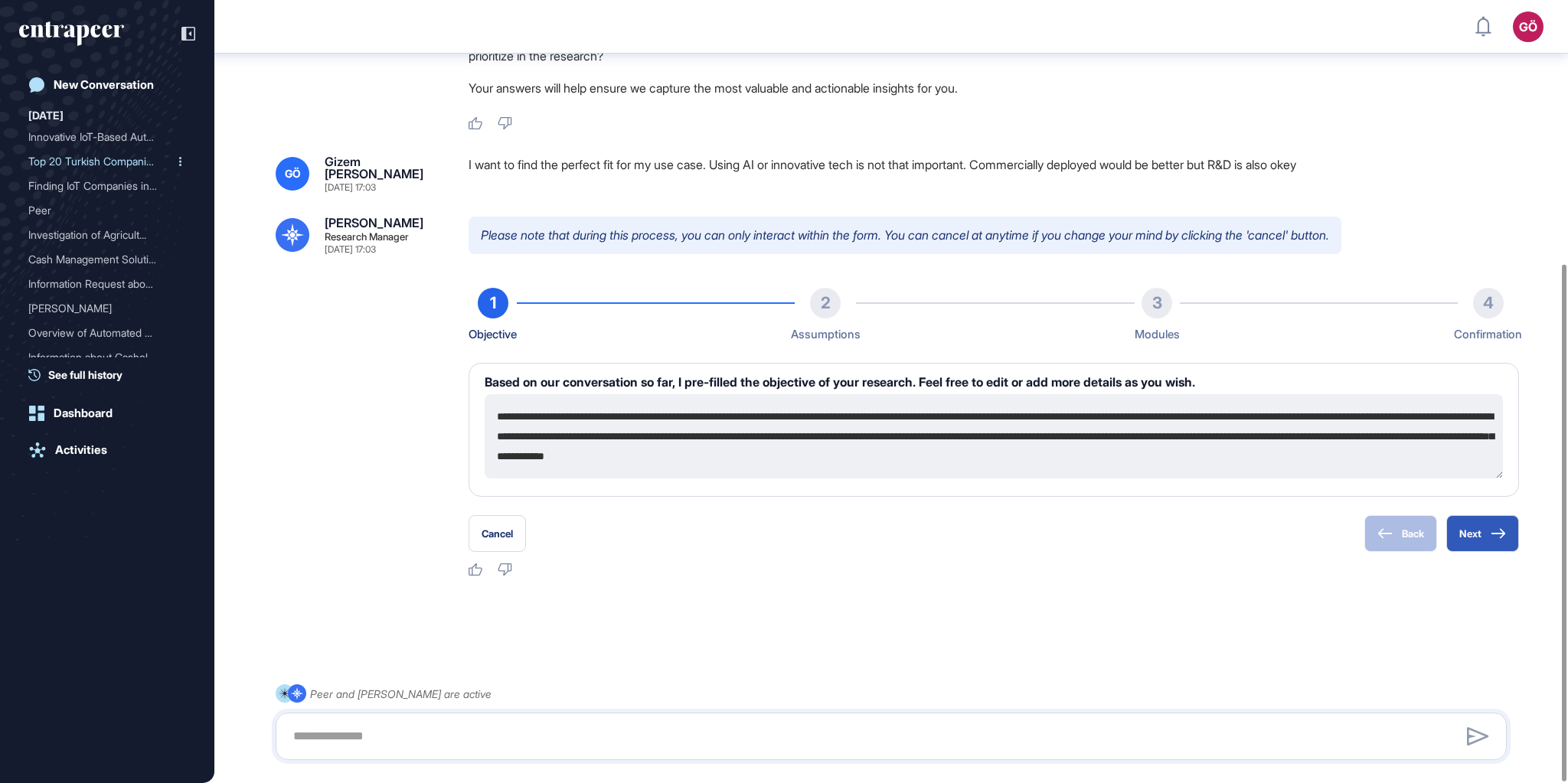 click 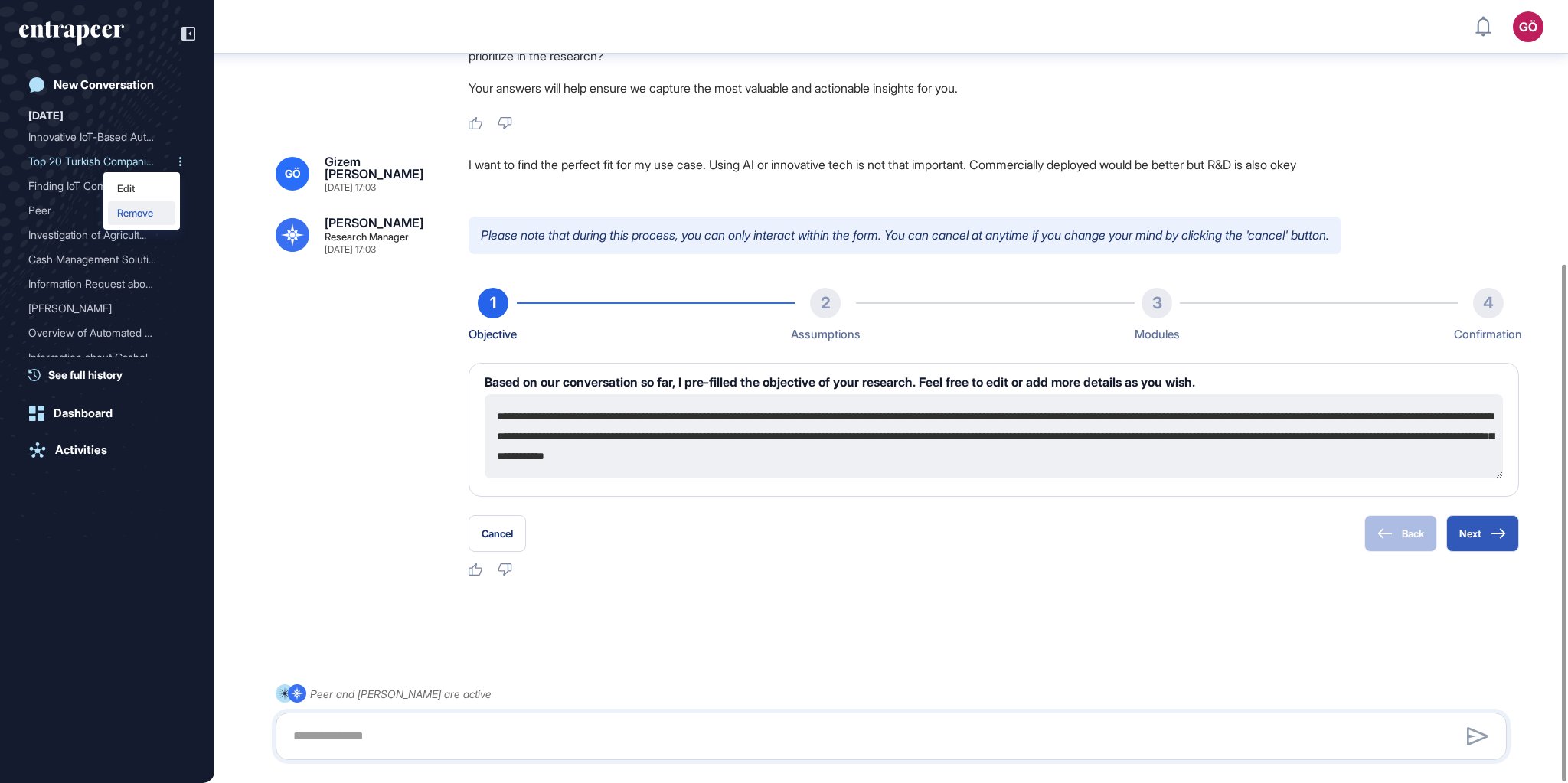 click on "Remove" at bounding box center (142, 213) 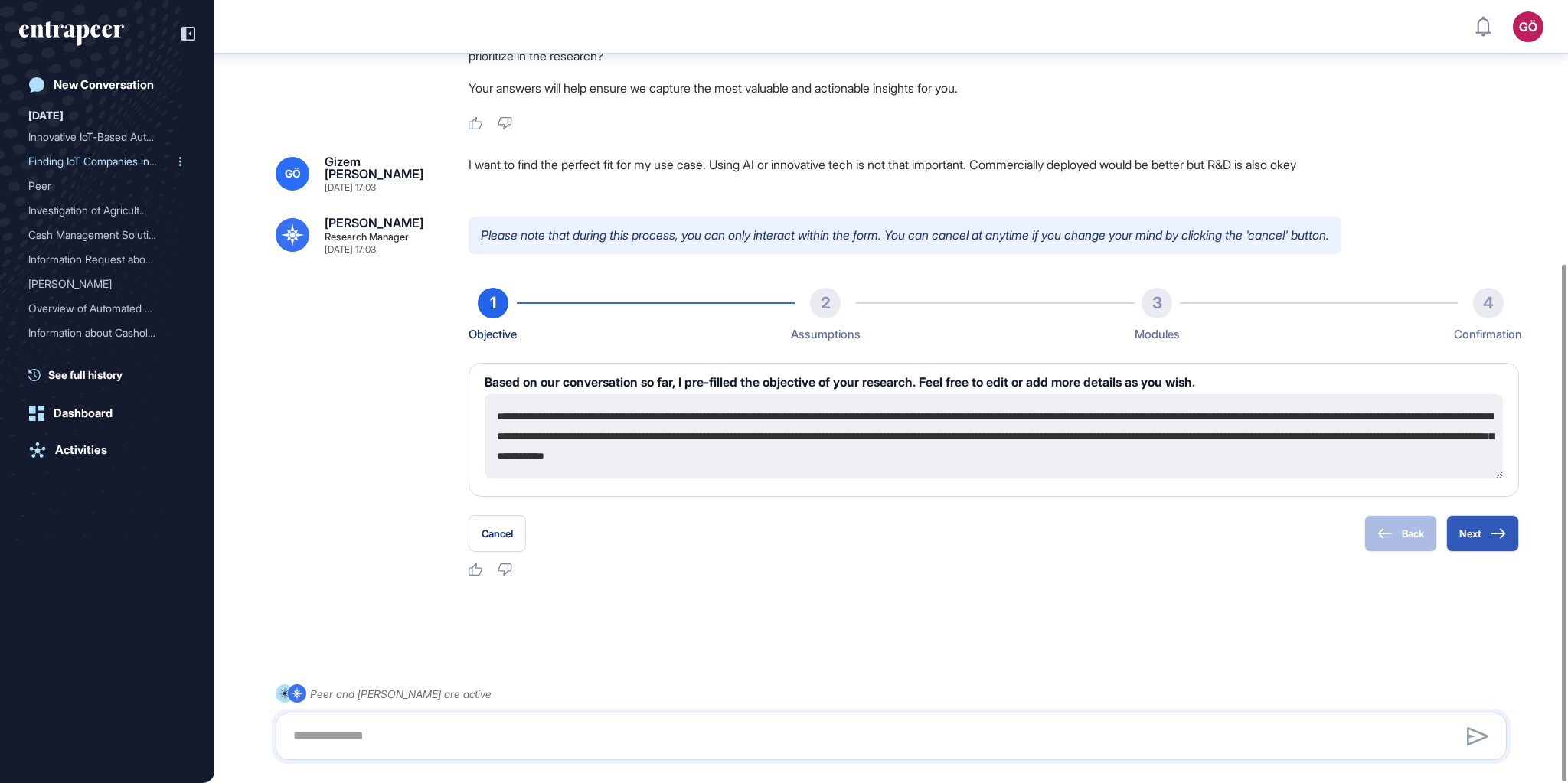 click on "Finding IoT Companies in ..." at bounding box center (101, 161) 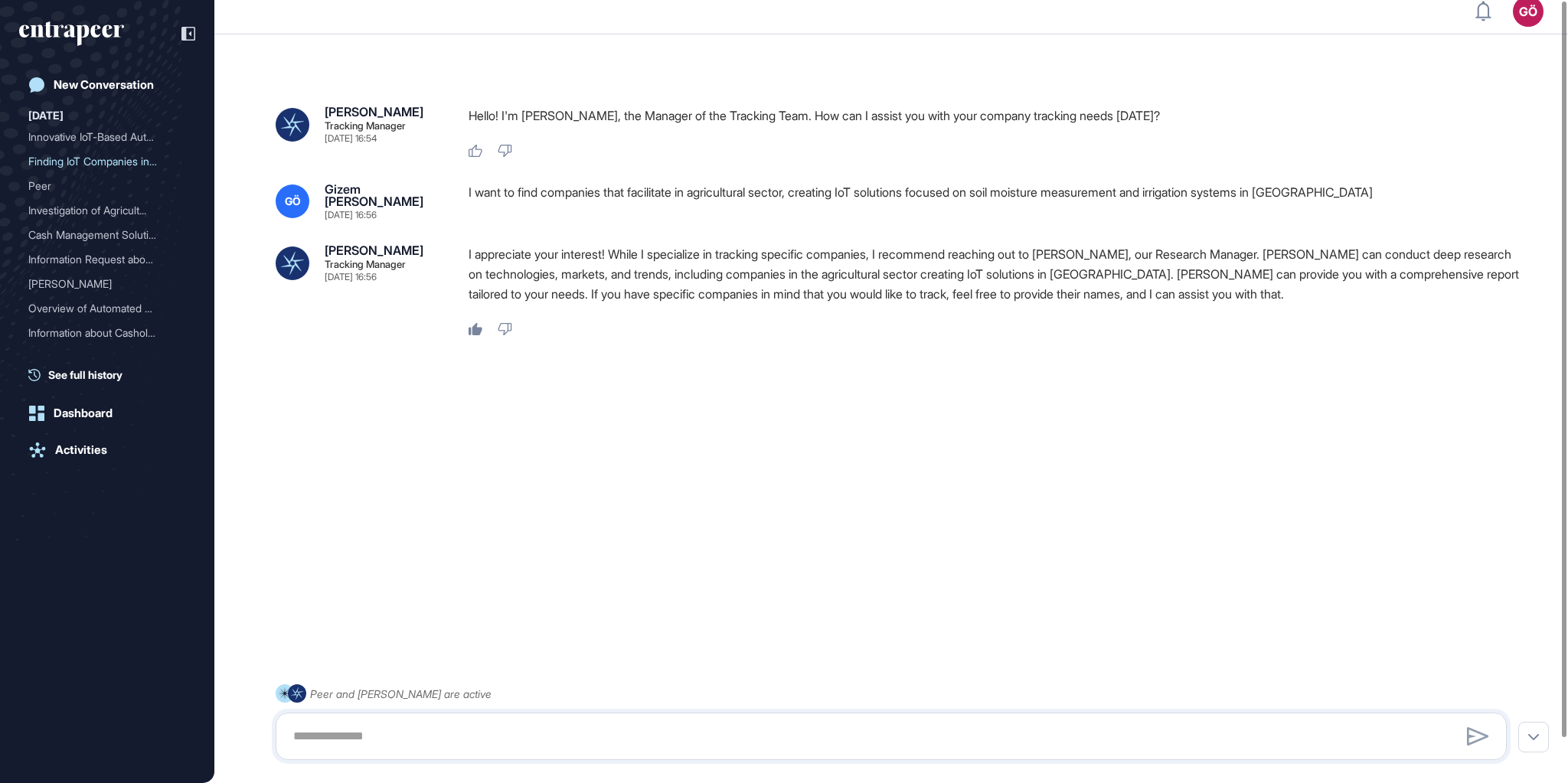 scroll, scrollTop: 0, scrollLeft: 0, axis: both 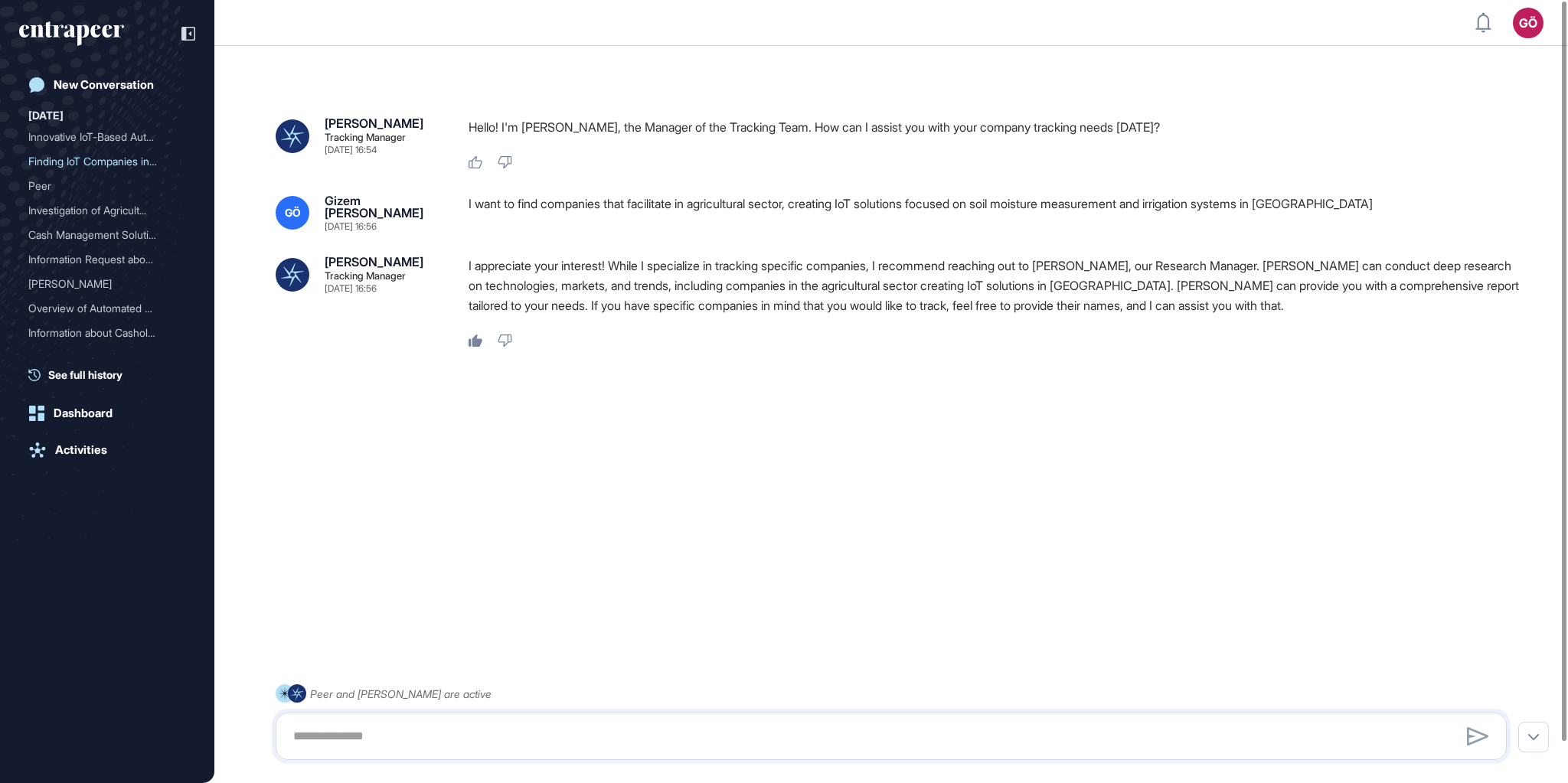 click on "Yesterday Innovative IoT-Based Auto... Finding IoT Companies in ... Peer Investigation of Agricult... Cash Management Solutions... Information Request about... Tracy Overview of Automated Cas... Information about Casholo..." 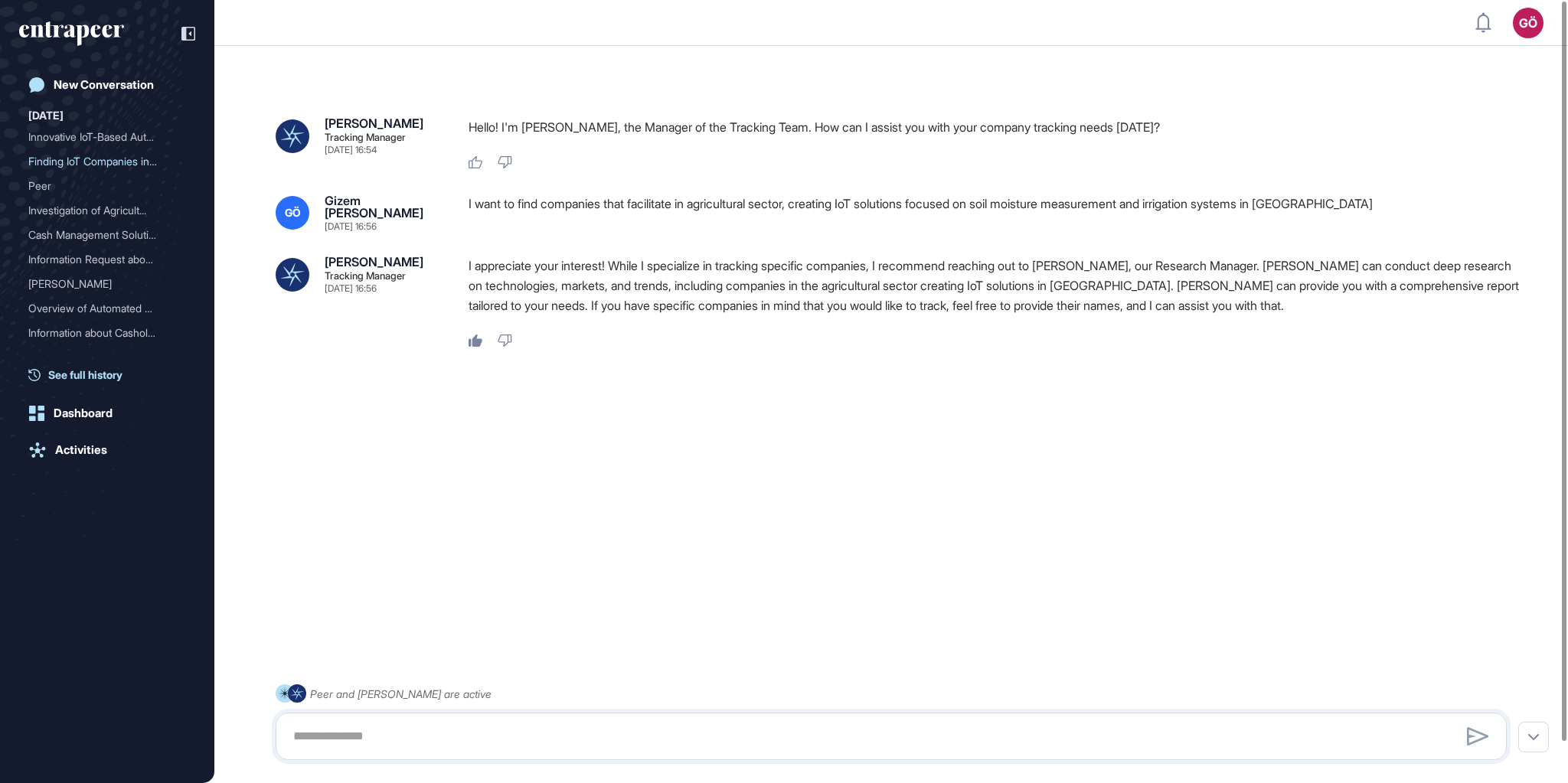 click on "See full history" at bounding box center (85, 374) 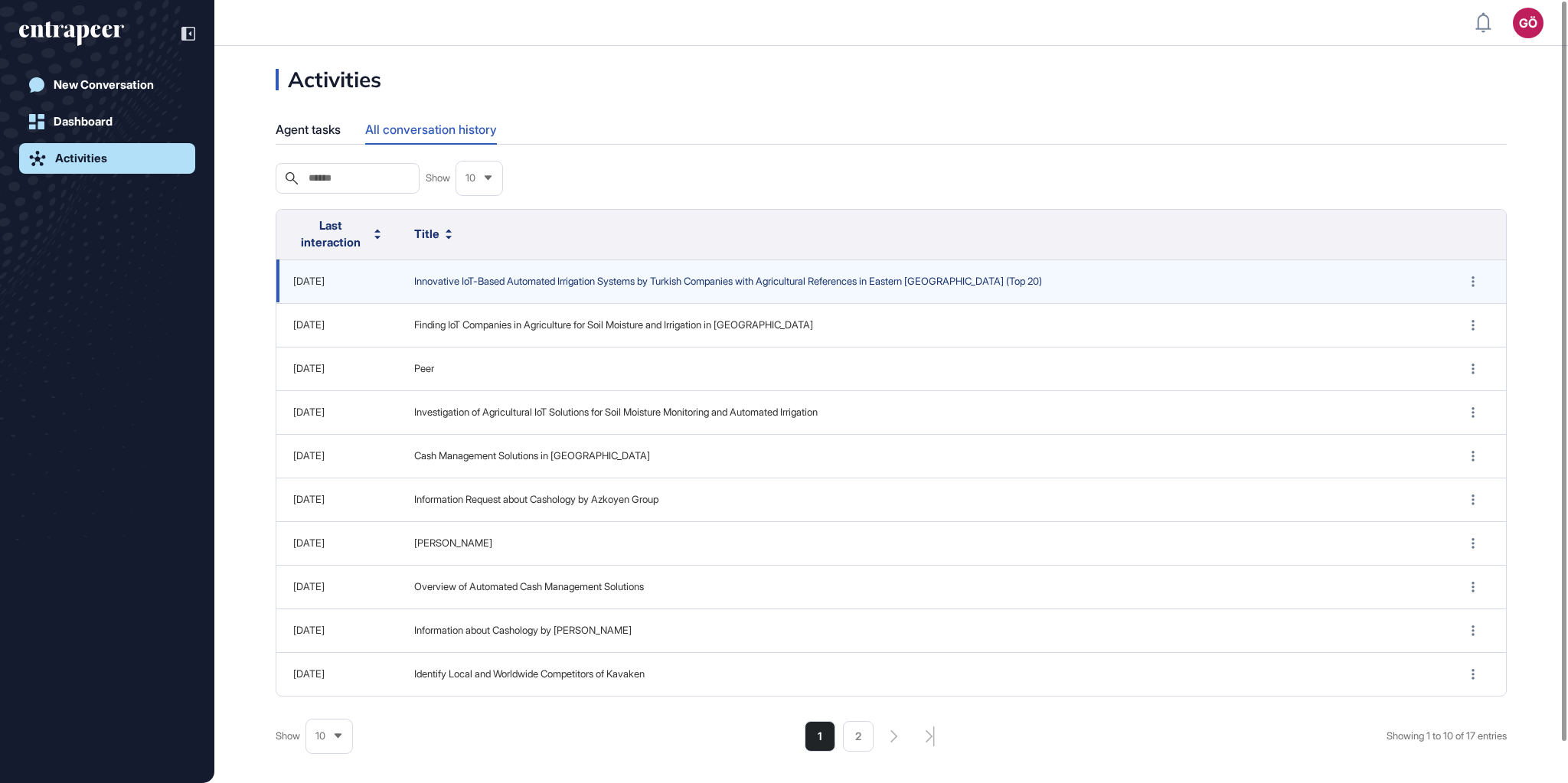 click on "Innovative IoT-Based Automated Irrigation Systems by Turkish Companies with Agricultural References in Eastern Turkey (Top 20)" at bounding box center (921, 282) 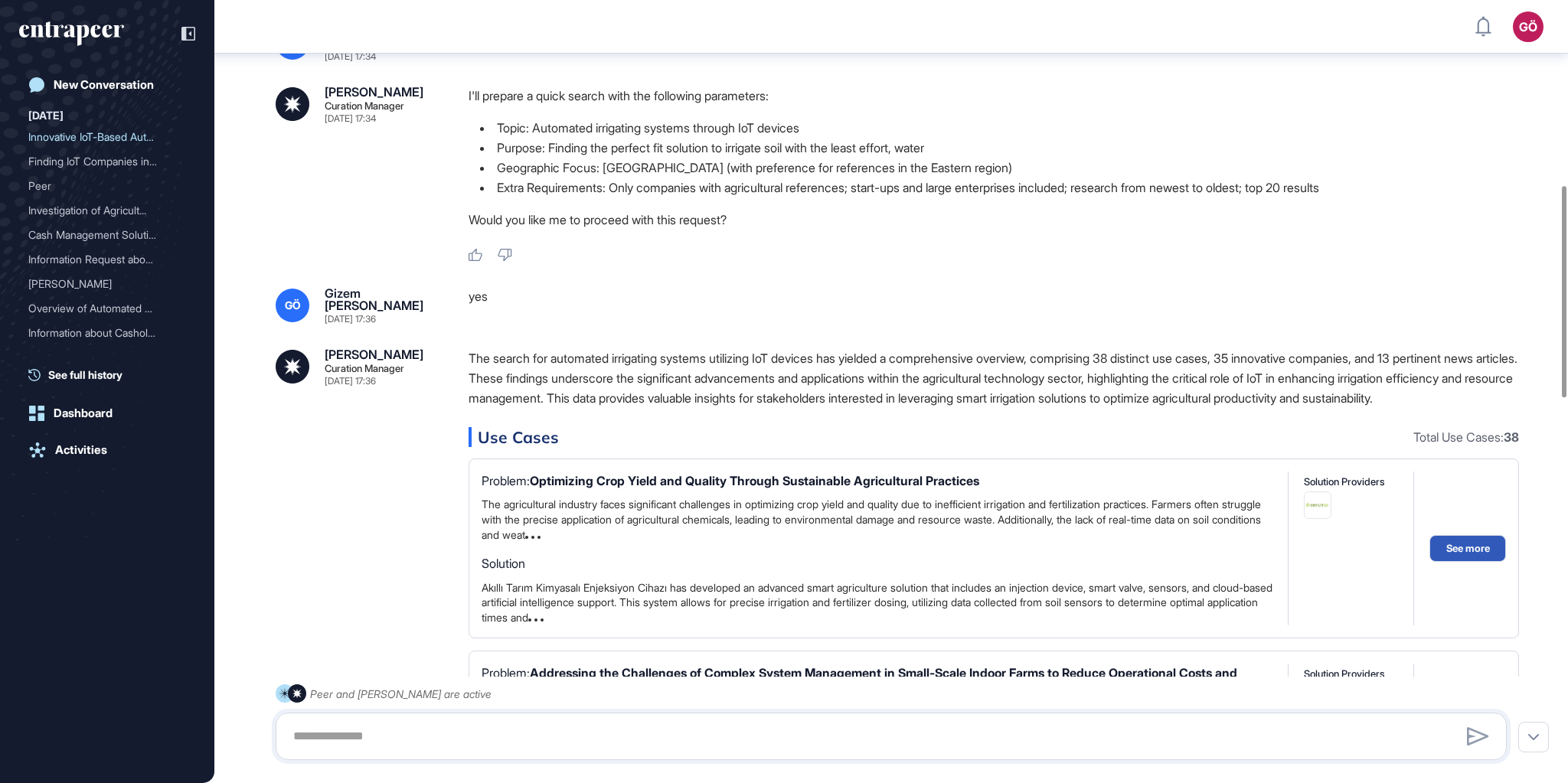 scroll, scrollTop: 987, scrollLeft: 0, axis: vertical 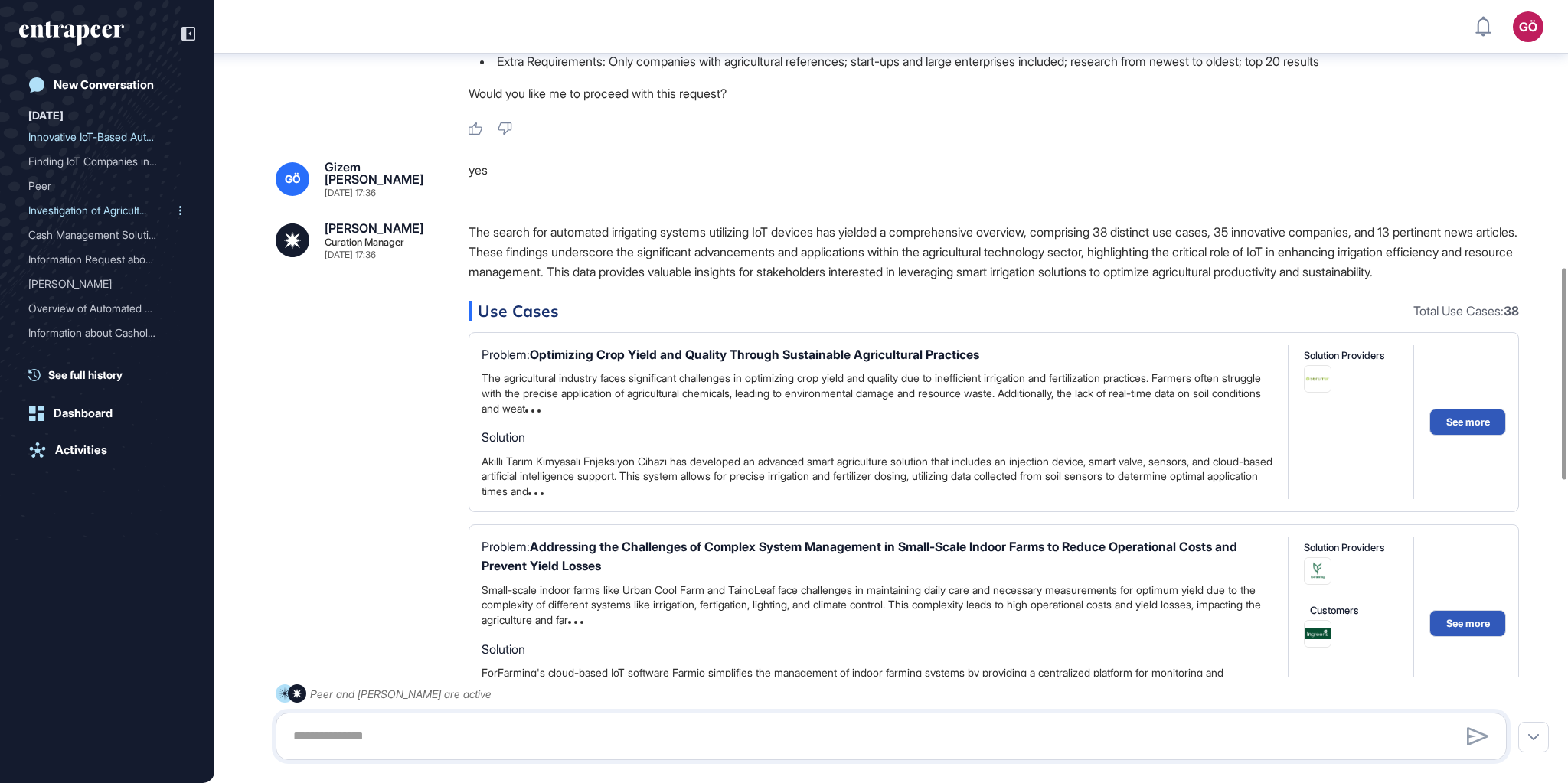 drag, startPoint x: 89, startPoint y: 201, endPoint x: 82, endPoint y: 211, distance: 12.206556 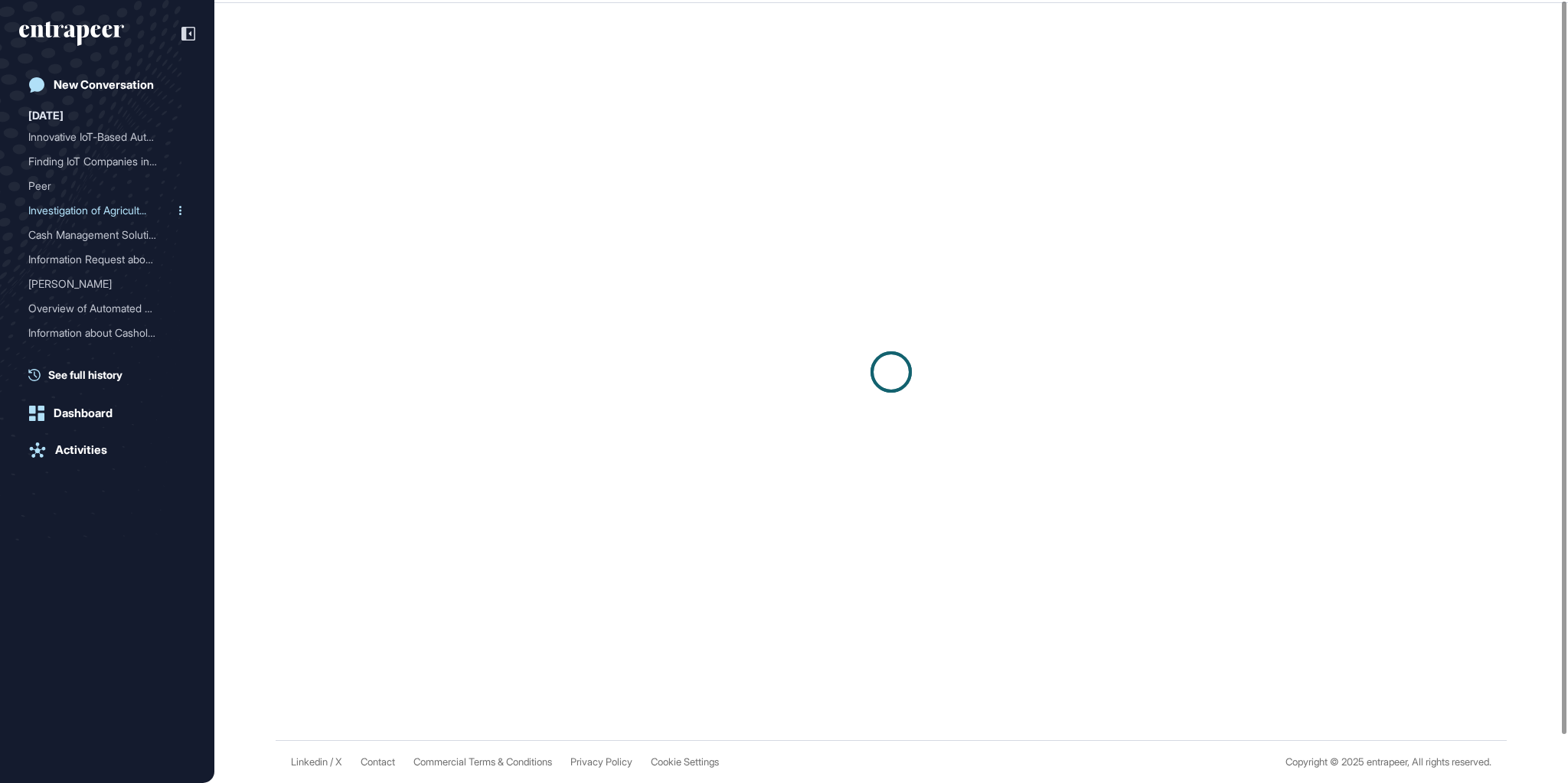 scroll, scrollTop: 0, scrollLeft: 0, axis: both 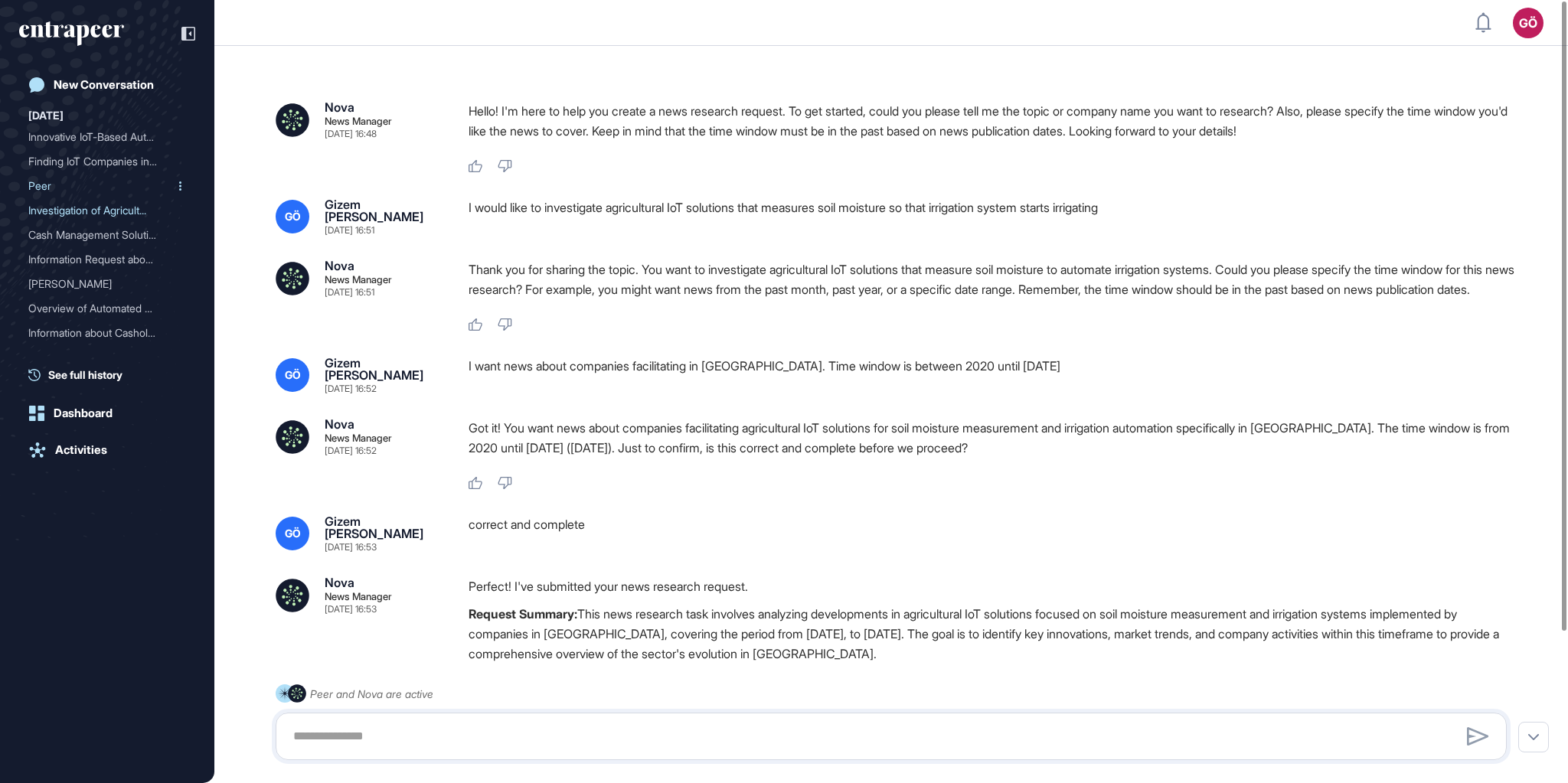 click on "Peer" at bounding box center [101, 186] 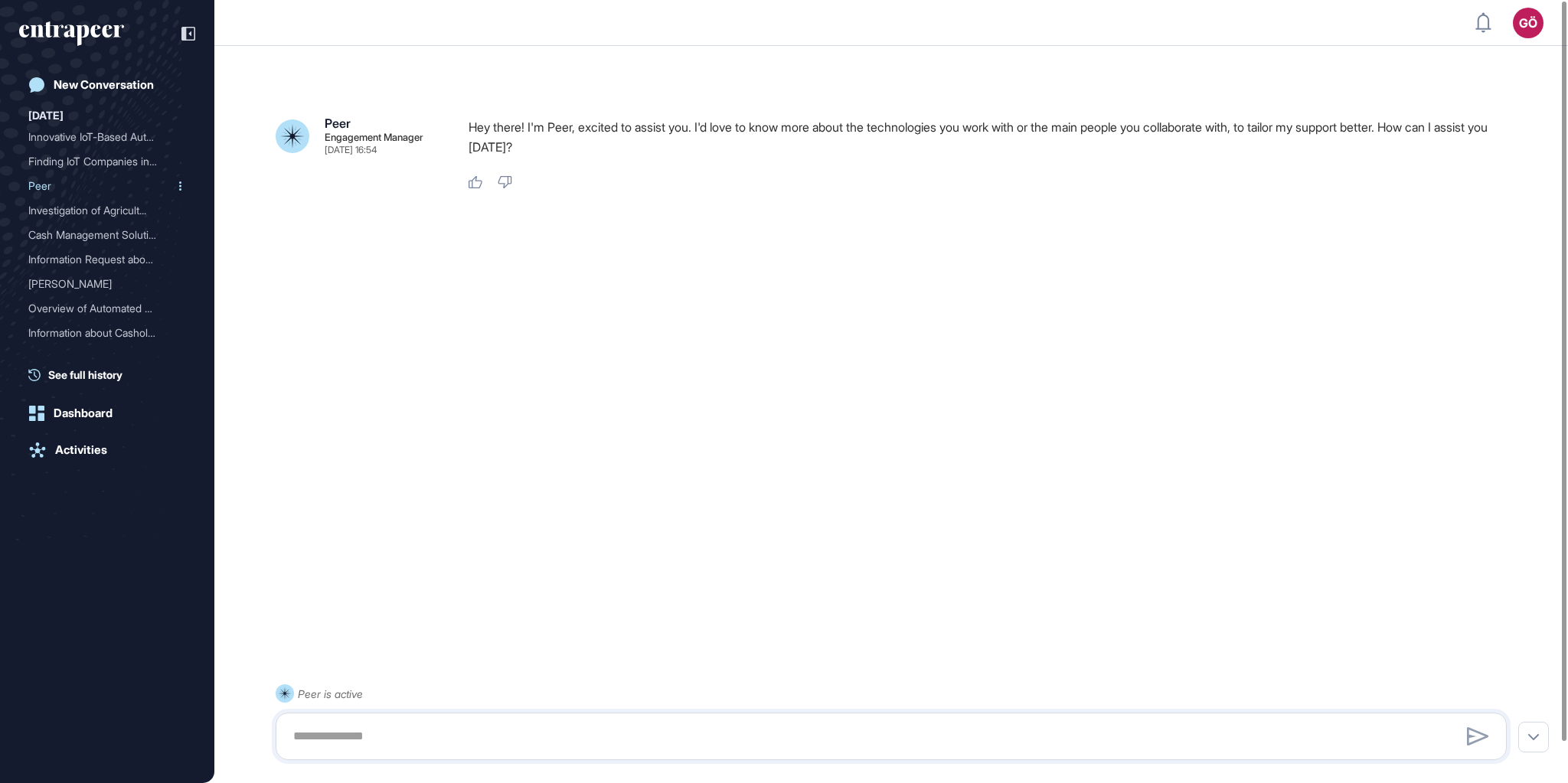 click 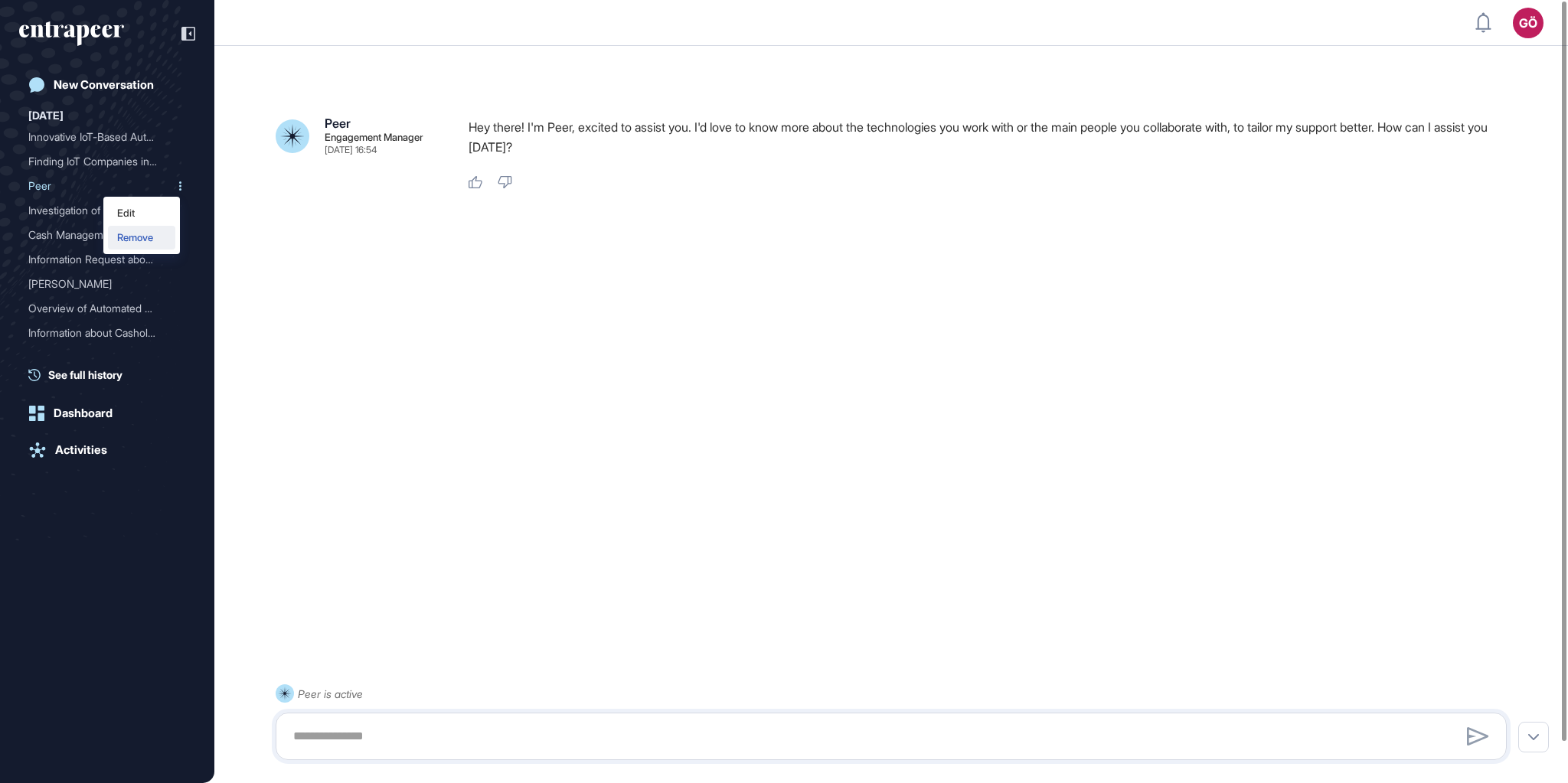 click on "Remove" at bounding box center [142, 237] 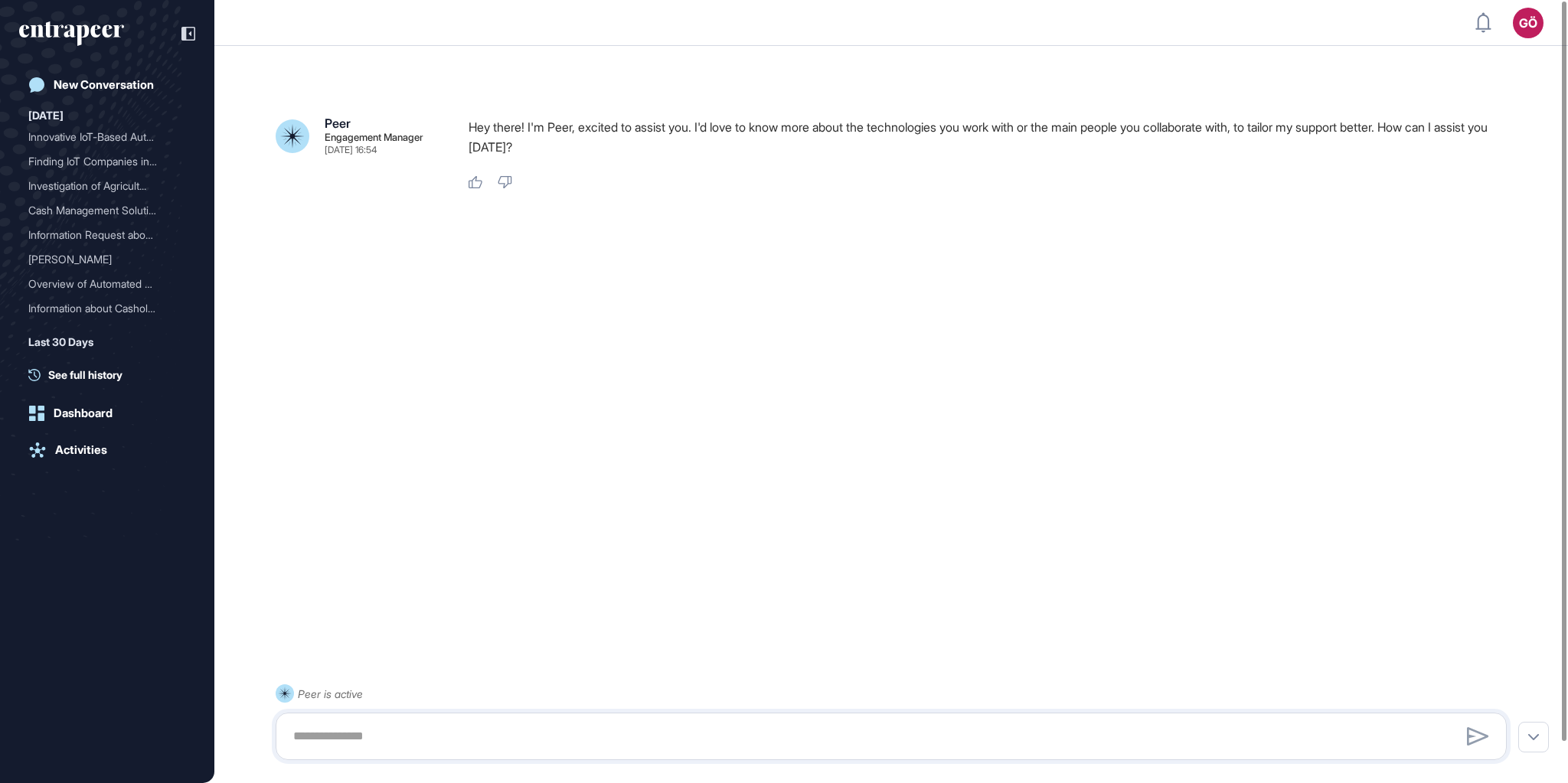 click on "Finding IoT Companies in ..." at bounding box center (101, 161) 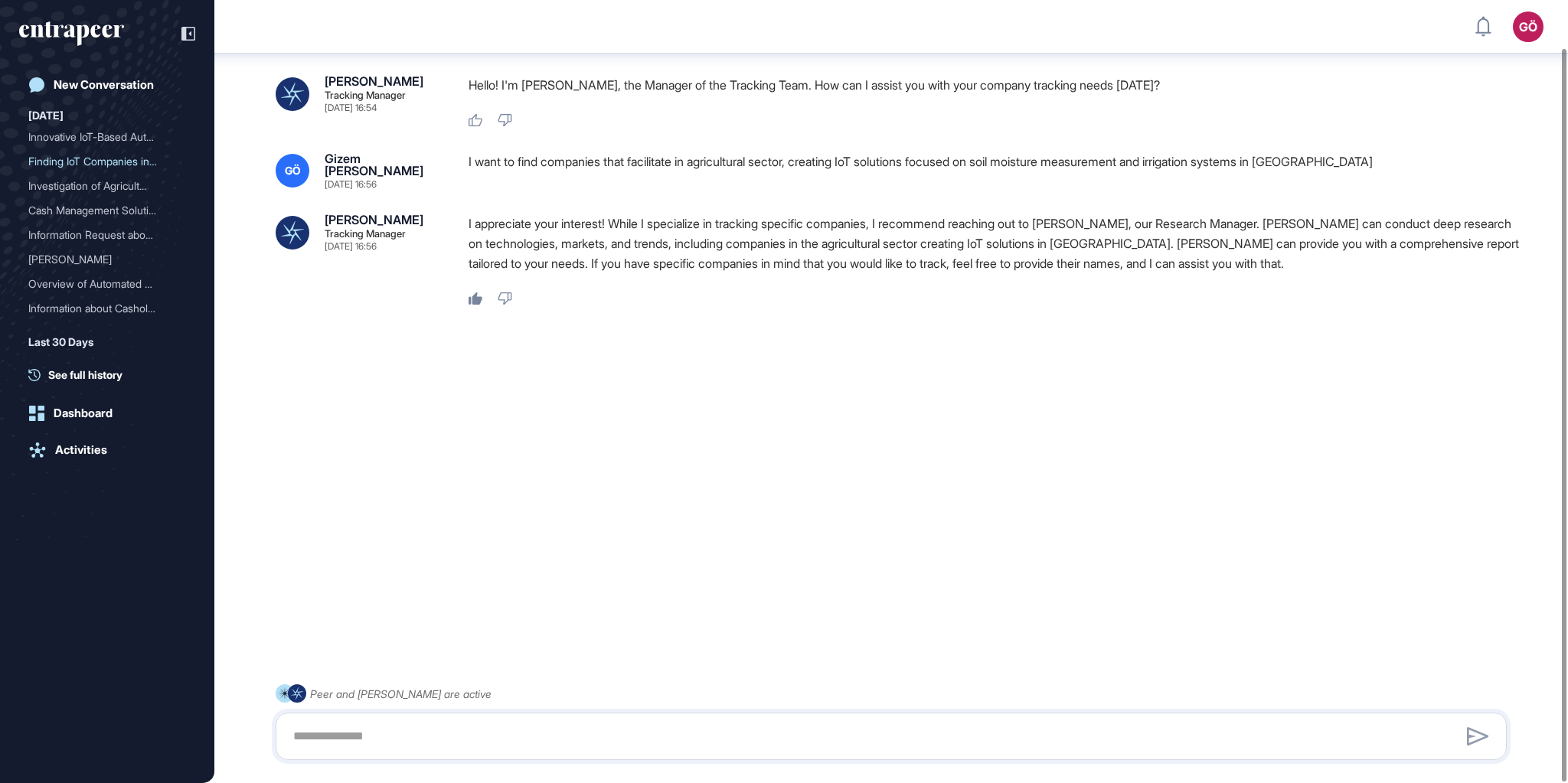 scroll, scrollTop: 51, scrollLeft: 0, axis: vertical 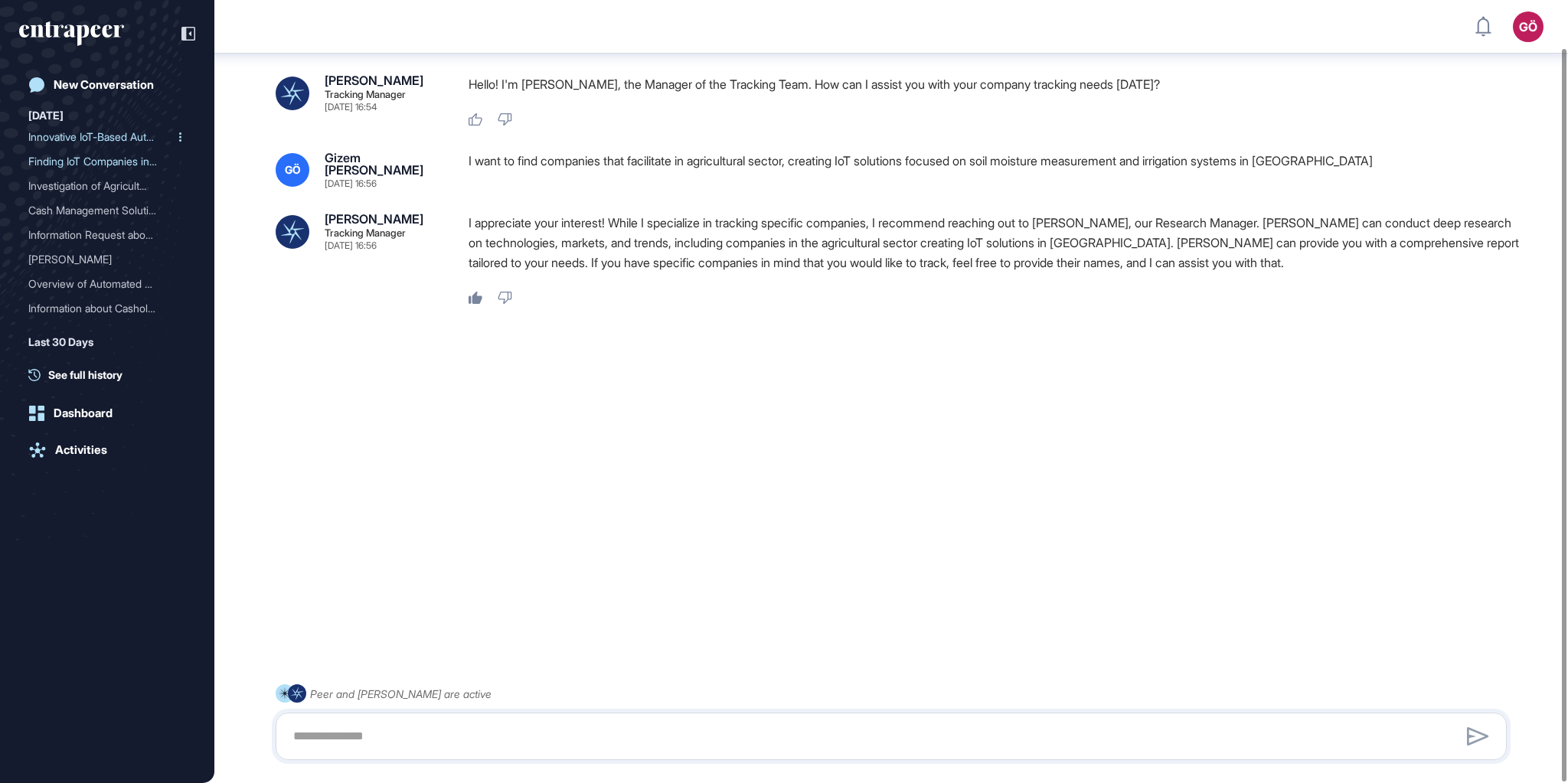 click on "Innovative IoT-Based Auto..." at bounding box center (101, 137) 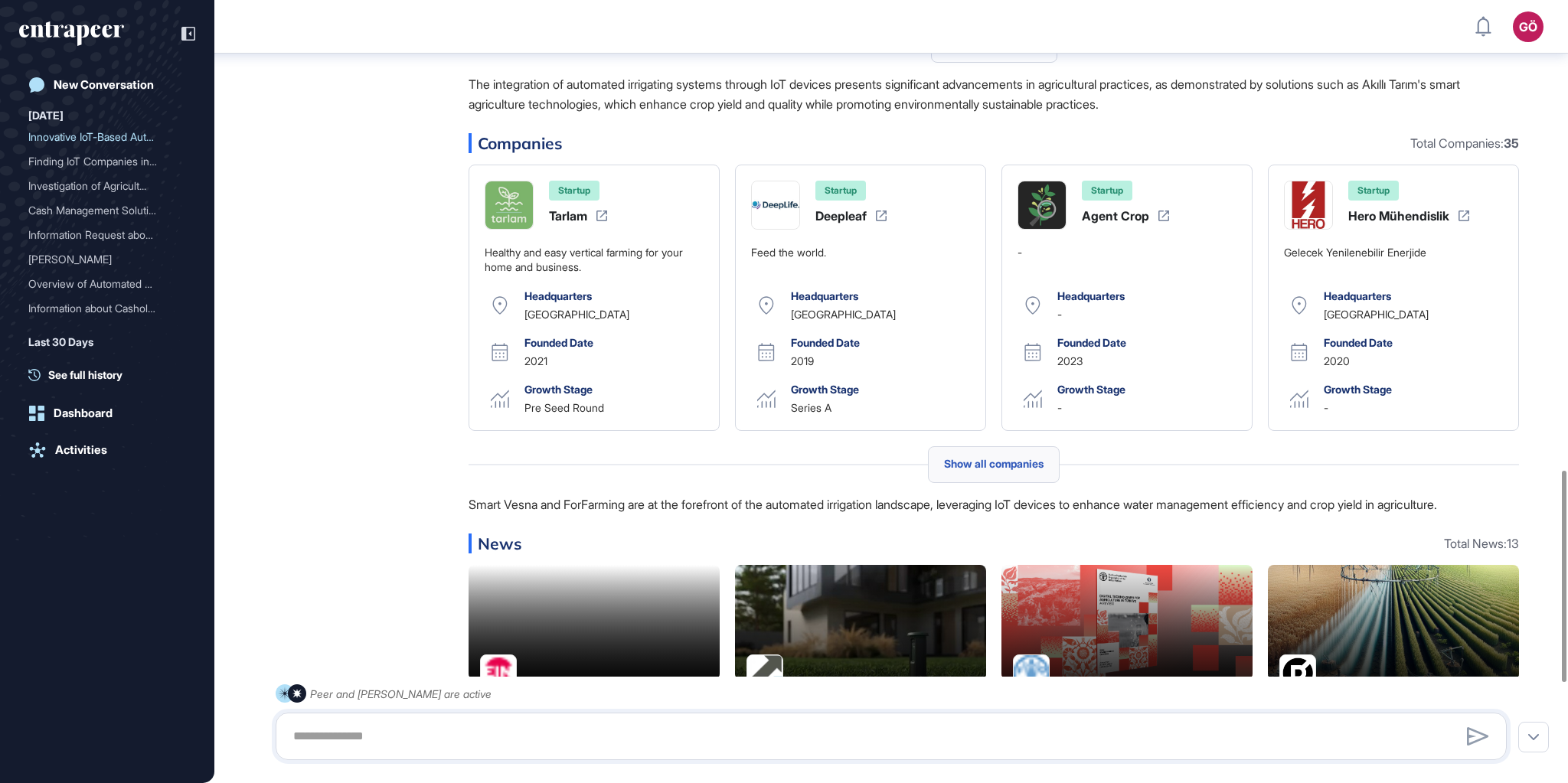 scroll, scrollTop: 1737, scrollLeft: 0, axis: vertical 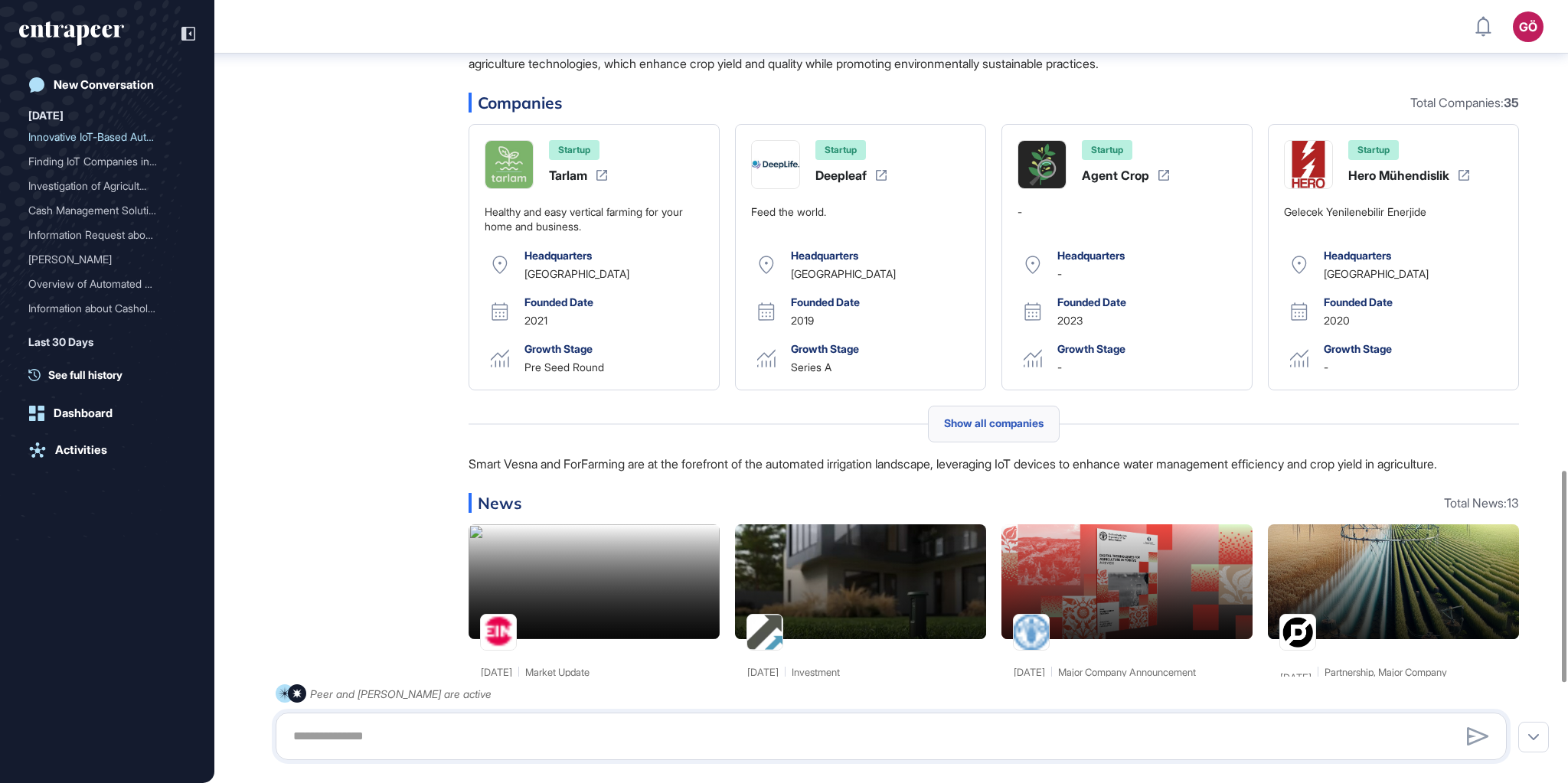 click on "Show all companies" at bounding box center (994, 423) 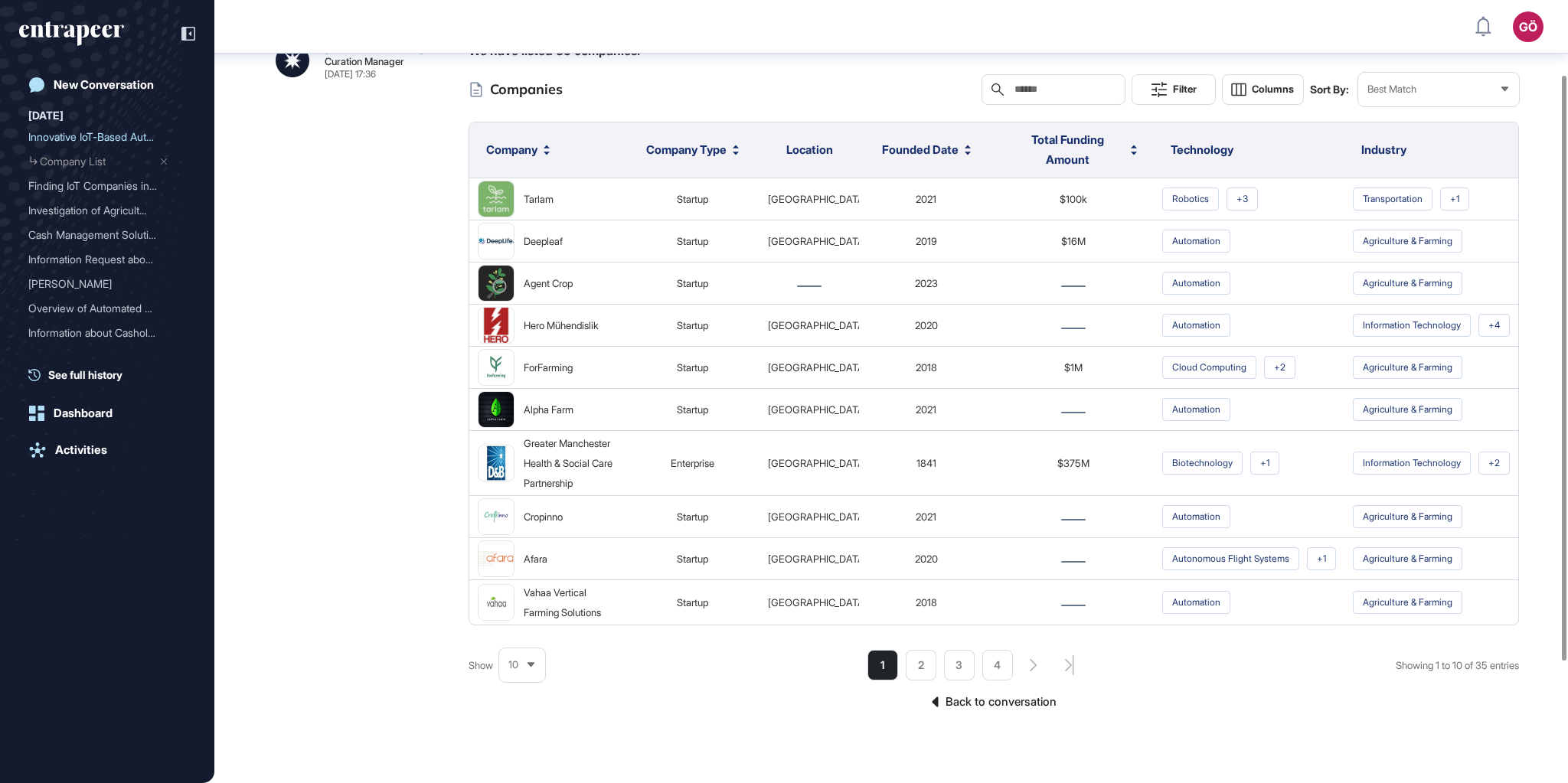 scroll, scrollTop: 129, scrollLeft: 0, axis: vertical 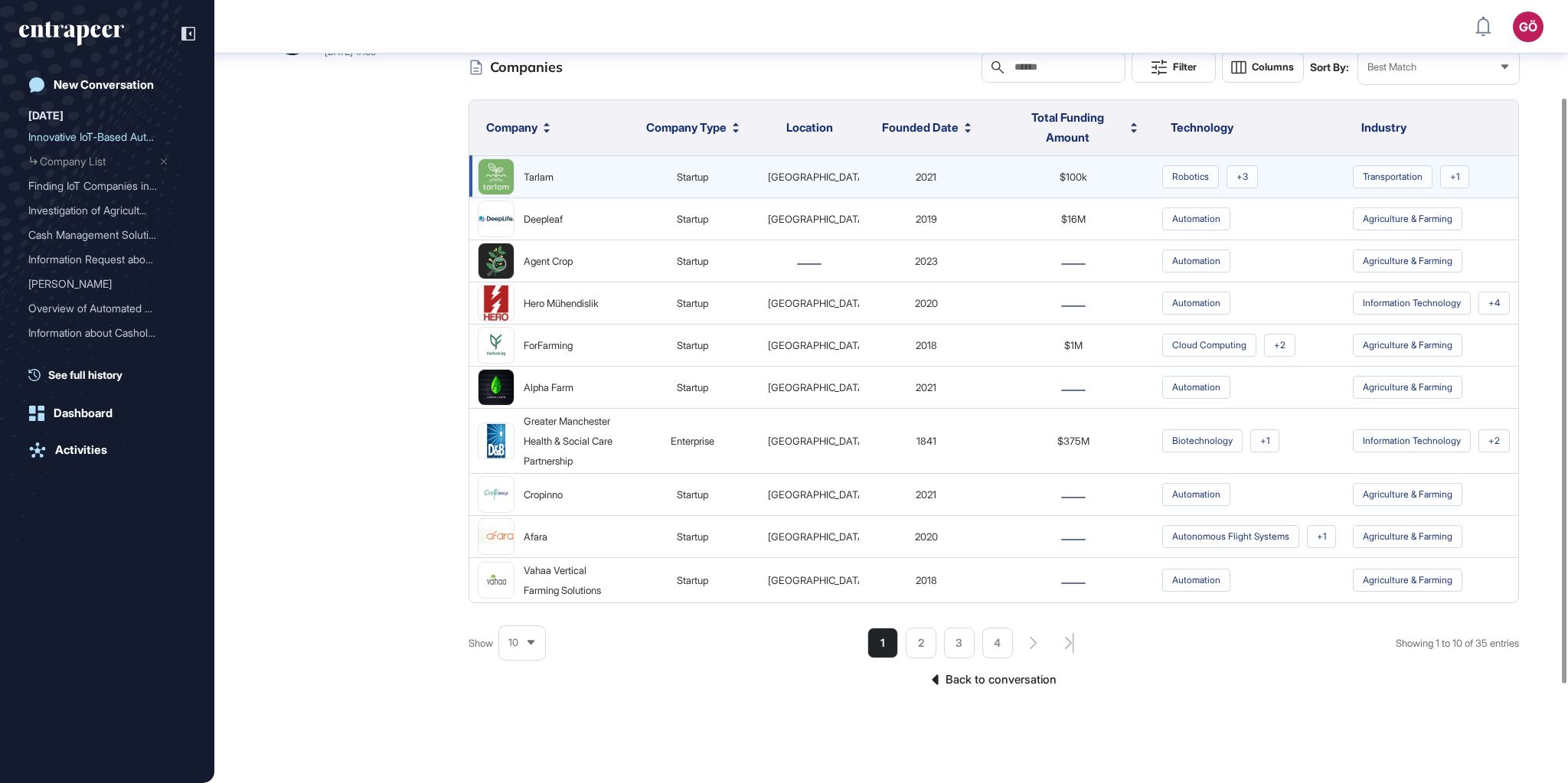 click on "Tarlam" at bounding box center (538, 177) 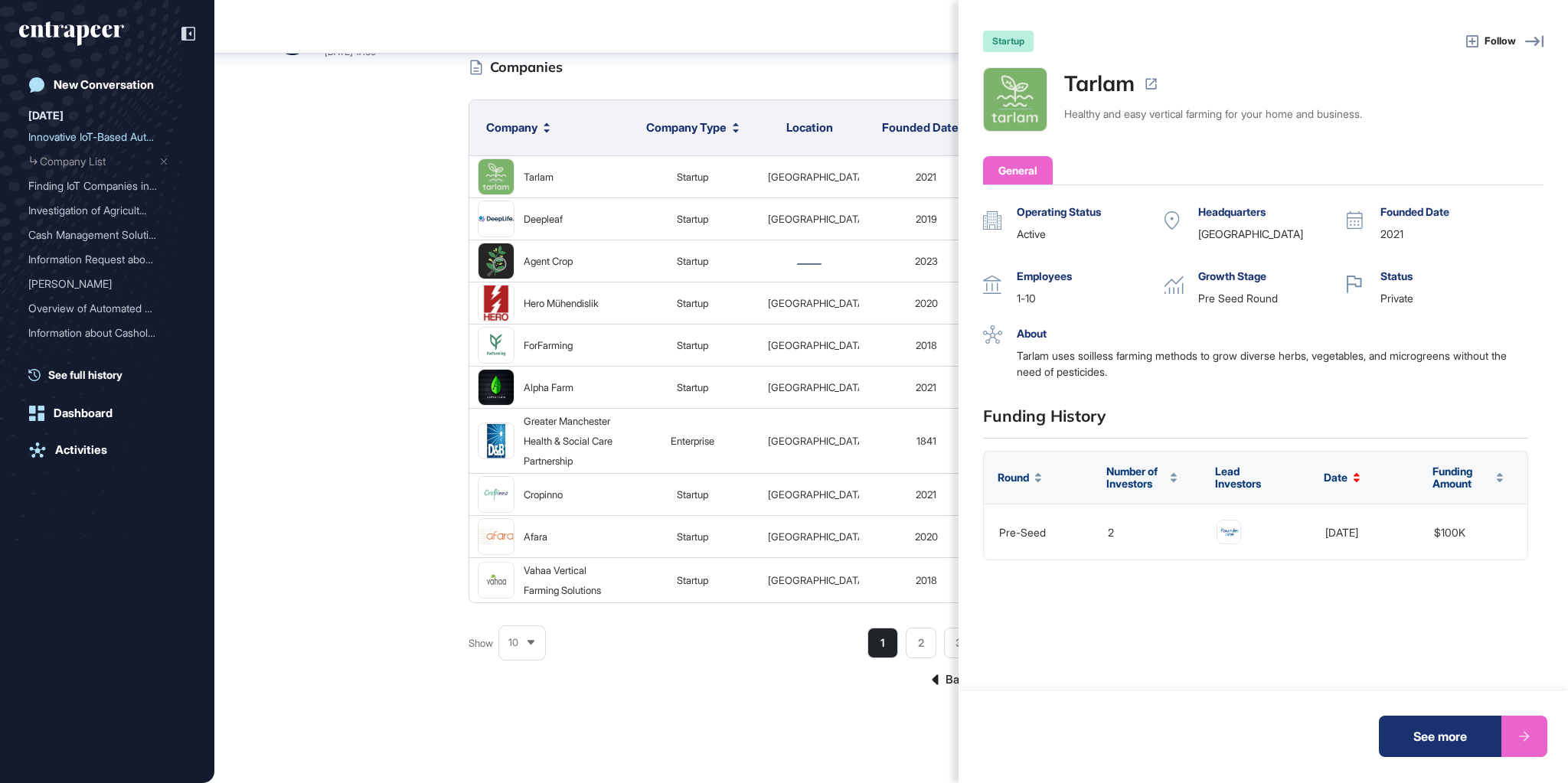 click at bounding box center (1524, 736) 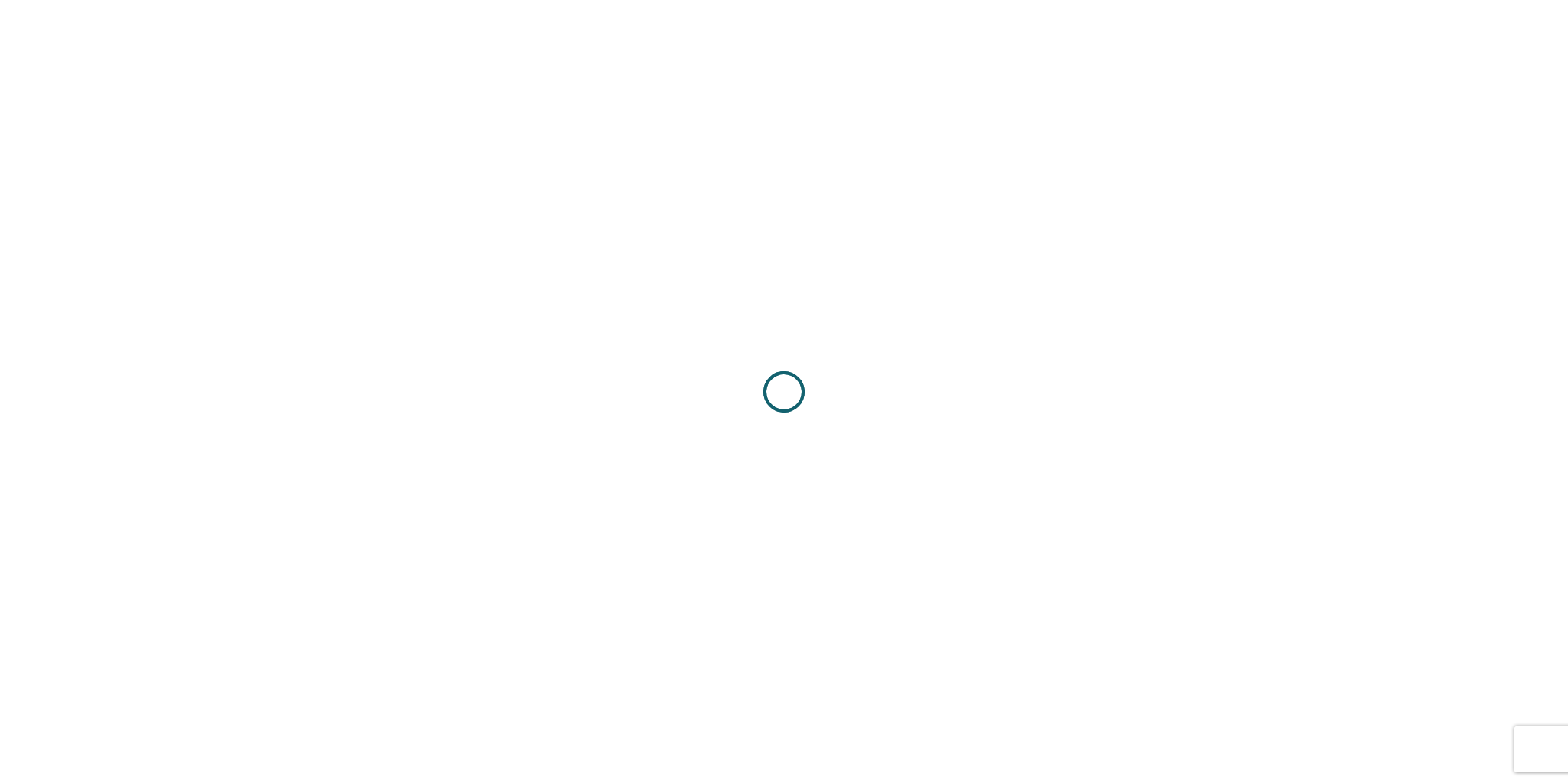 scroll, scrollTop: 0, scrollLeft: 0, axis: both 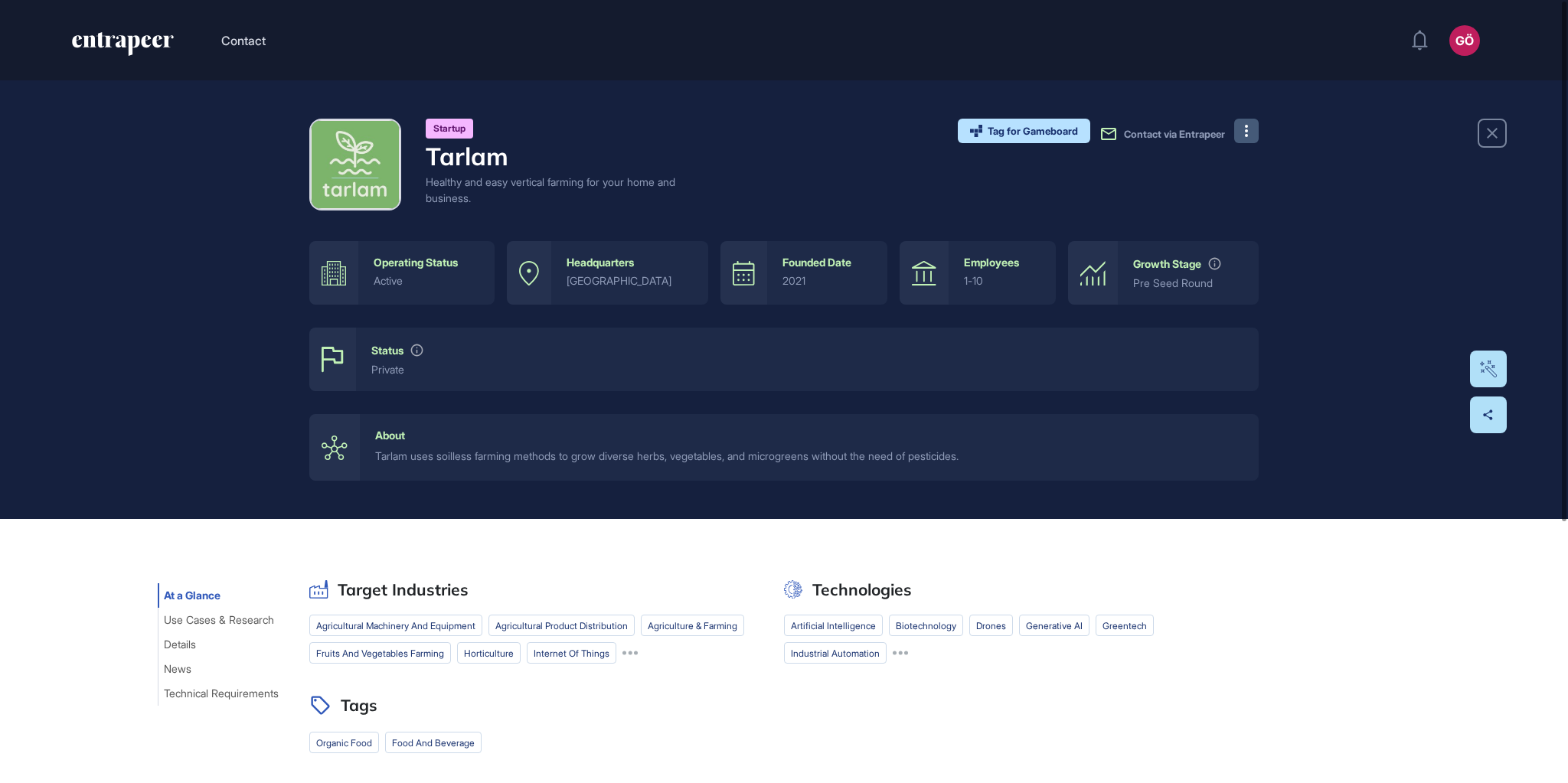 click 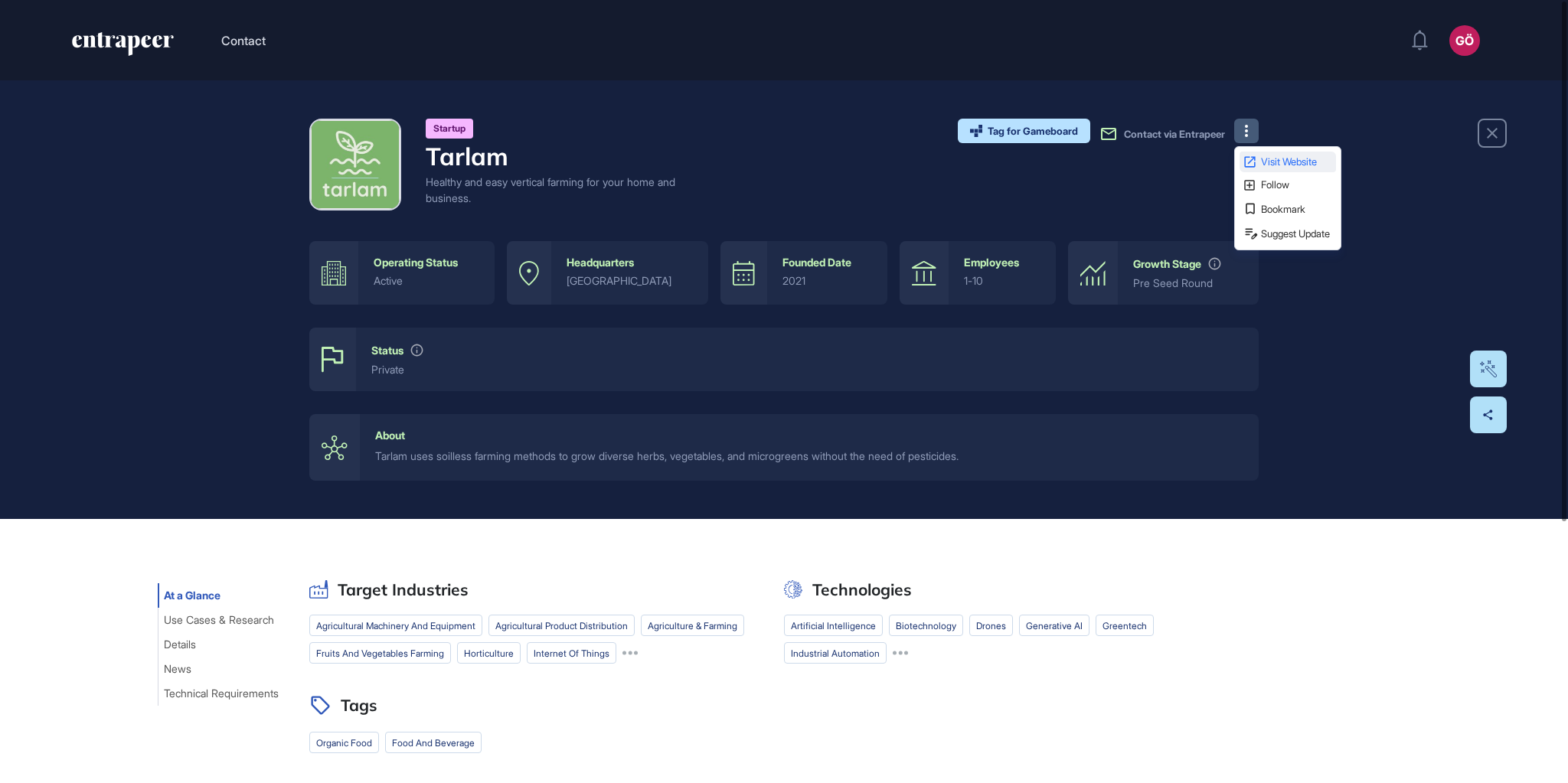click on "Visit Website" at bounding box center (1297, 161) 